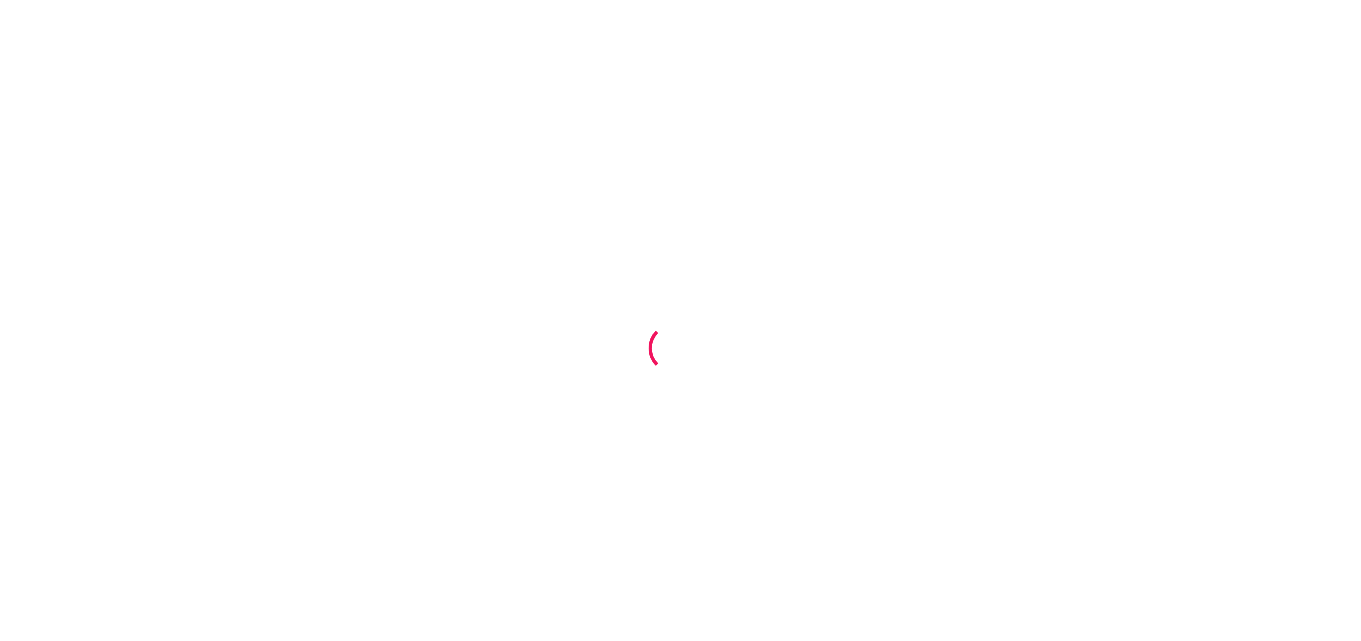 scroll, scrollTop: 0, scrollLeft: 0, axis: both 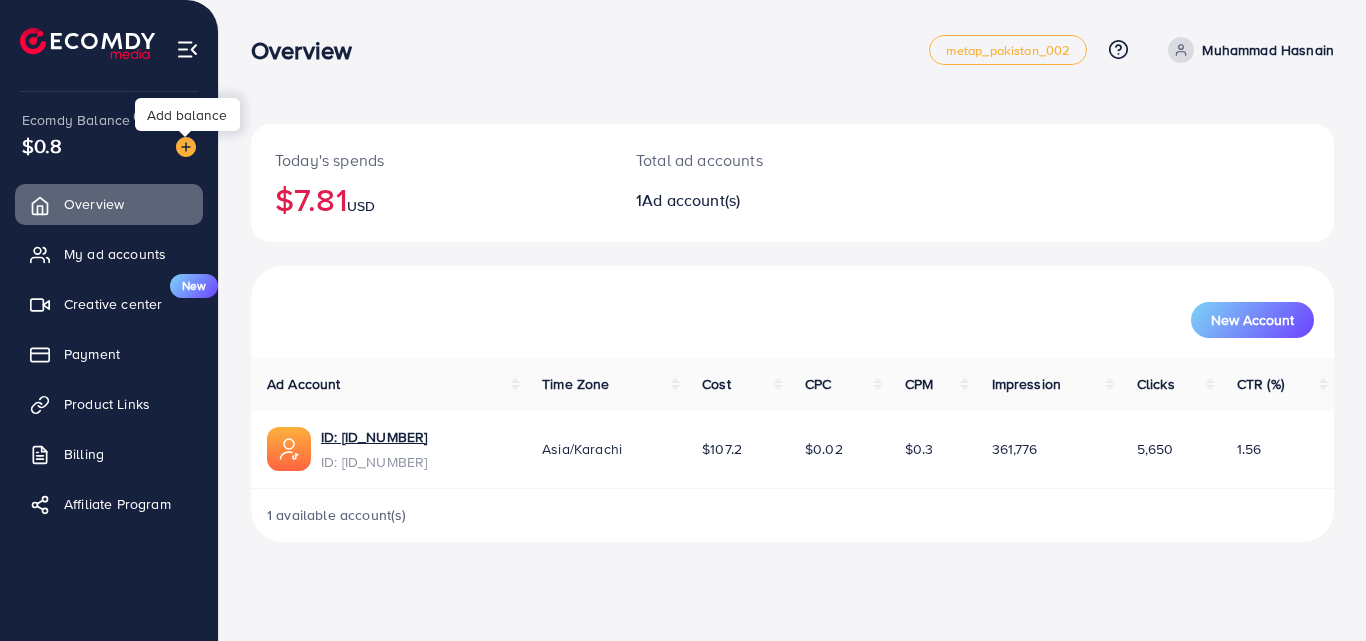 click at bounding box center [186, 147] 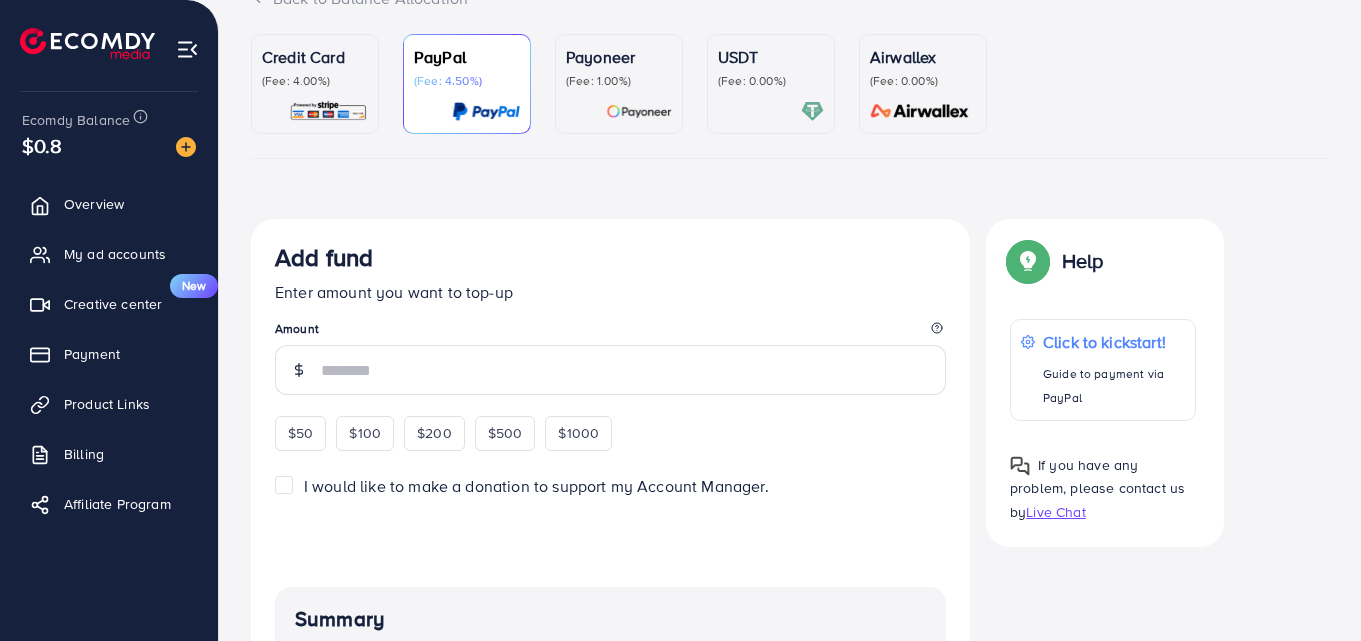 scroll, scrollTop: 200, scrollLeft: 0, axis: vertical 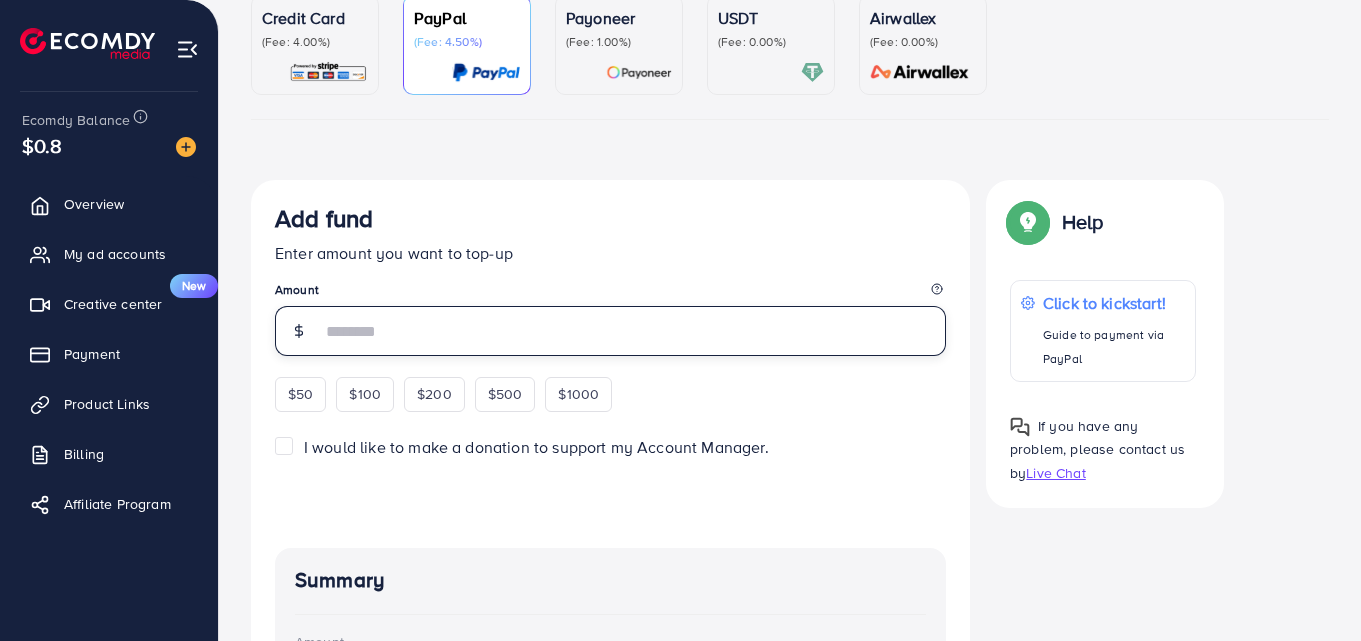 click at bounding box center (633, 331) 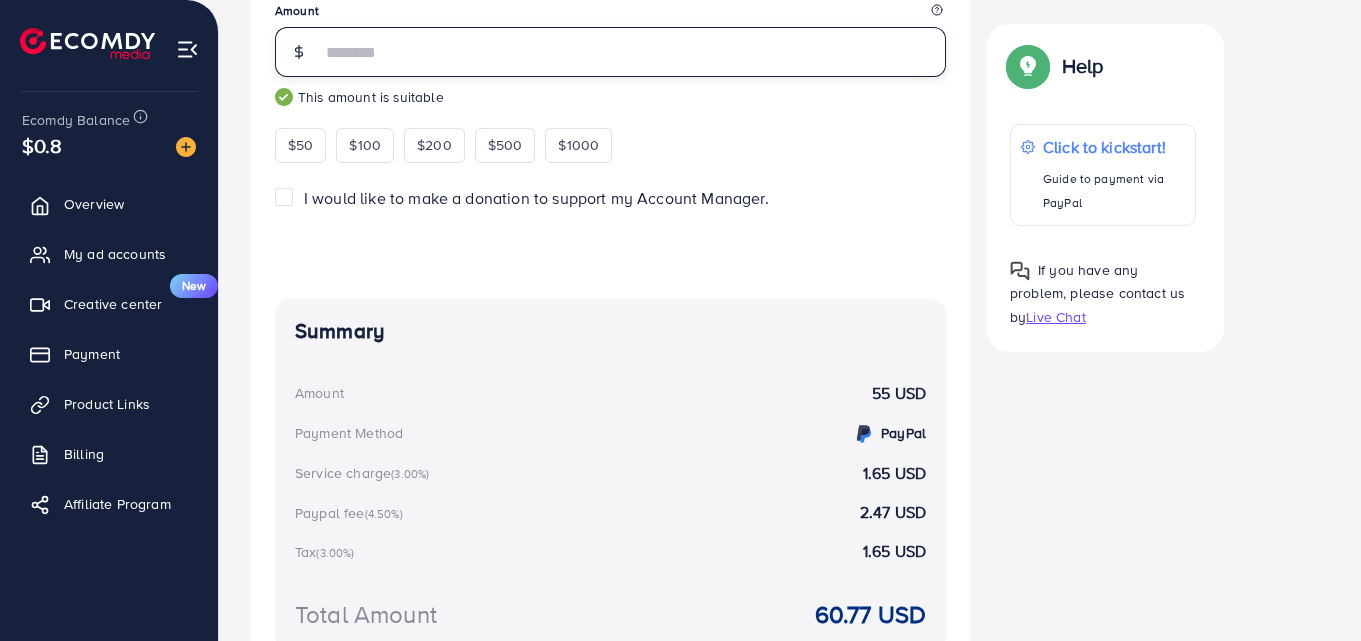 scroll, scrollTop: 585, scrollLeft: 0, axis: vertical 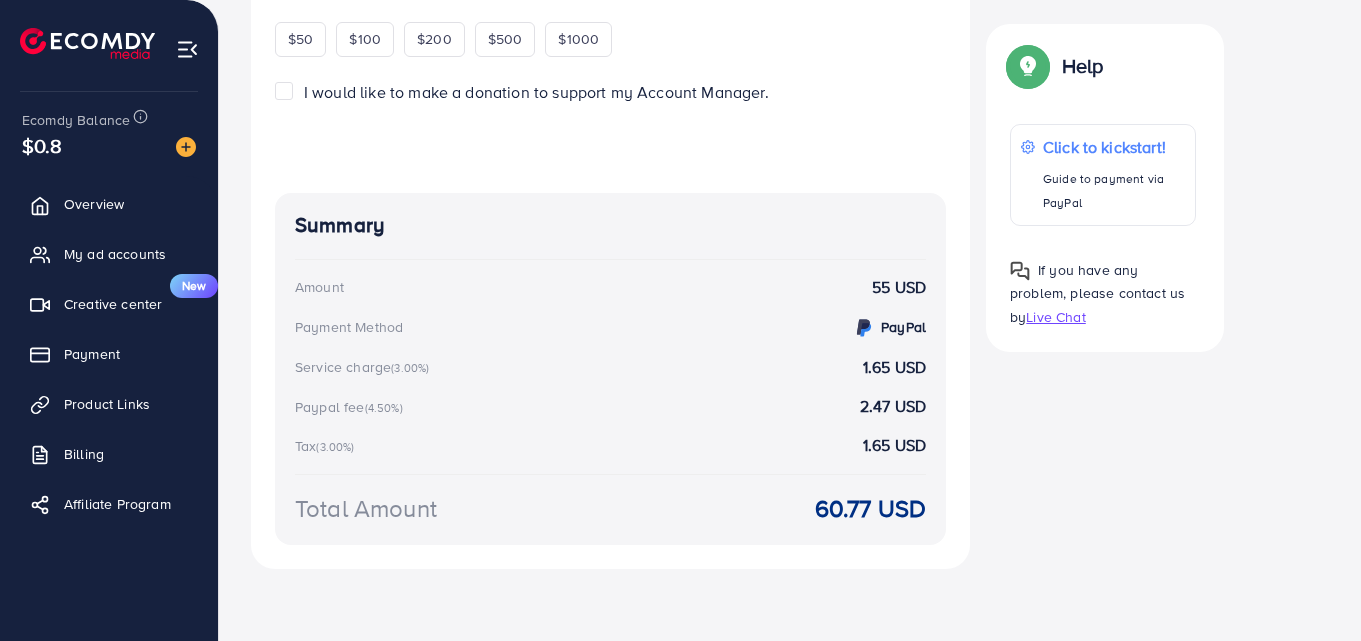 type on "*" 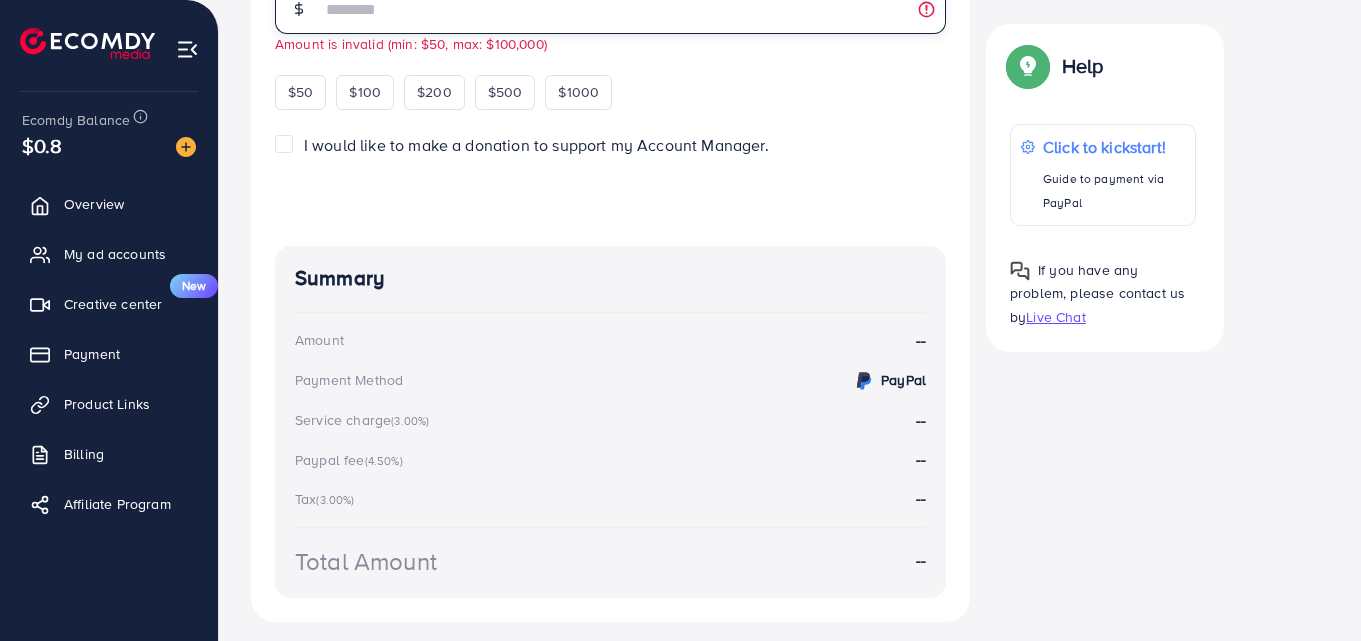 type on "**" 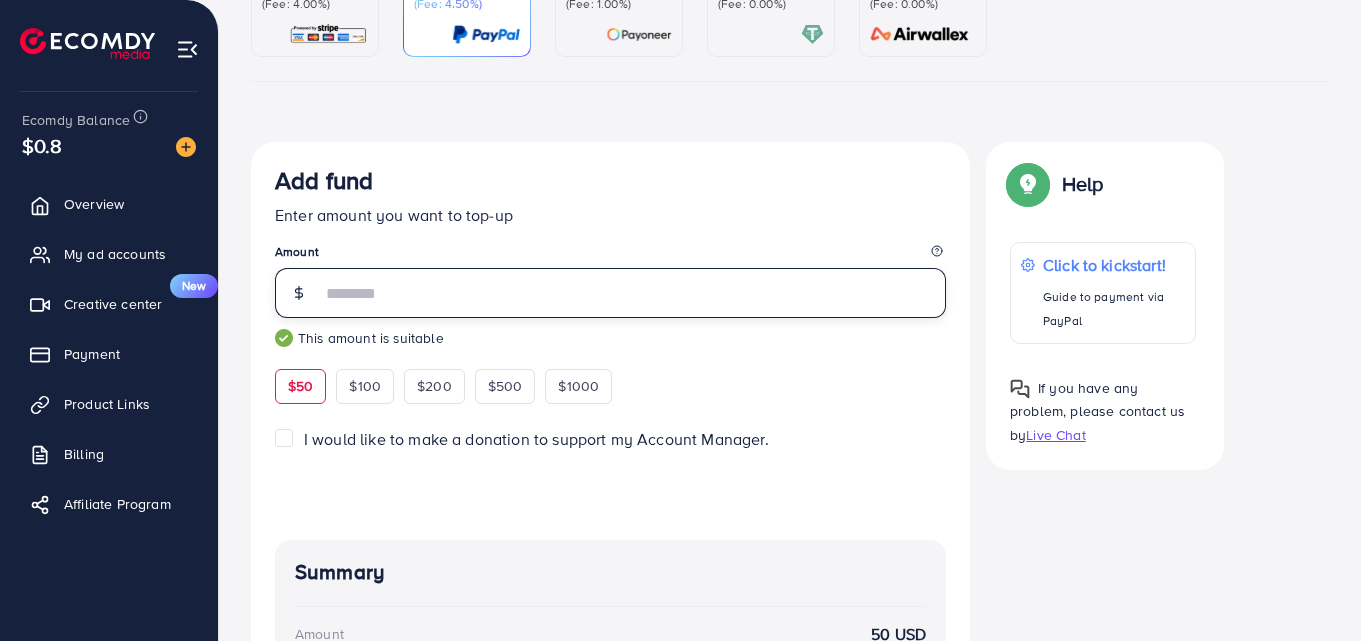 scroll, scrollTop: 185, scrollLeft: 0, axis: vertical 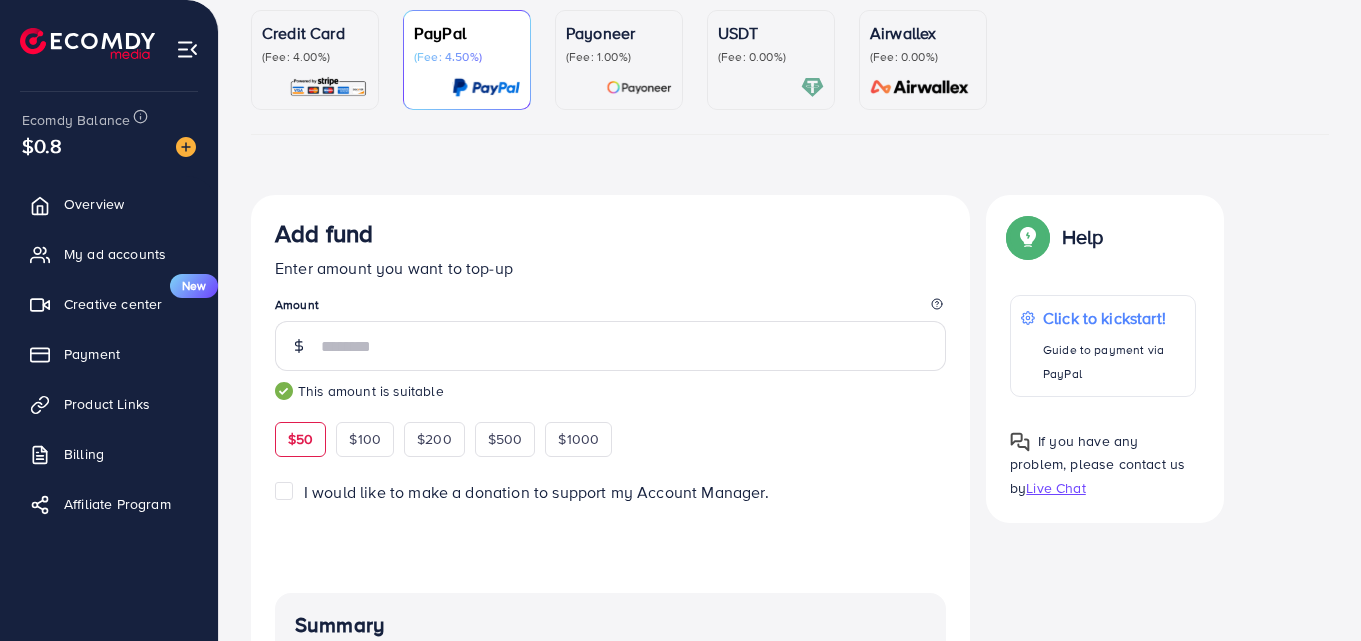 click on "Credit Card   (Fee: 4.00%)" at bounding box center (315, 60) 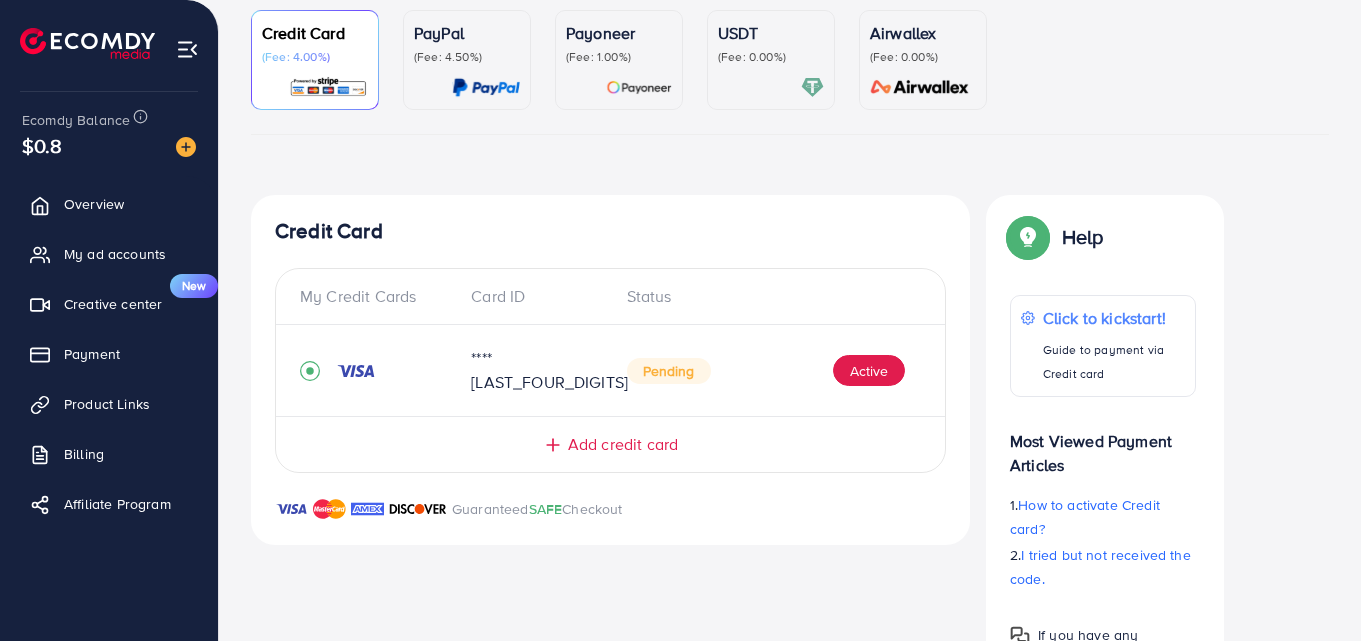 click on "(Fee: 0.00%)" at bounding box center (771, 57) 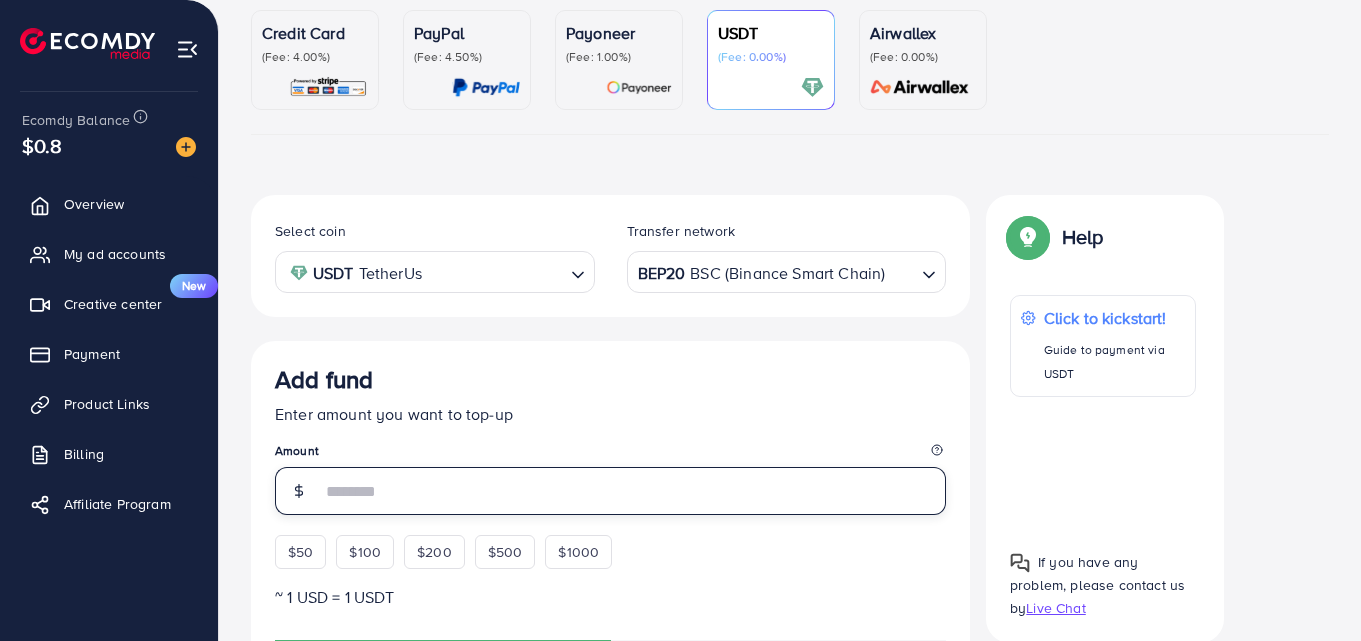 click at bounding box center (633, 491) 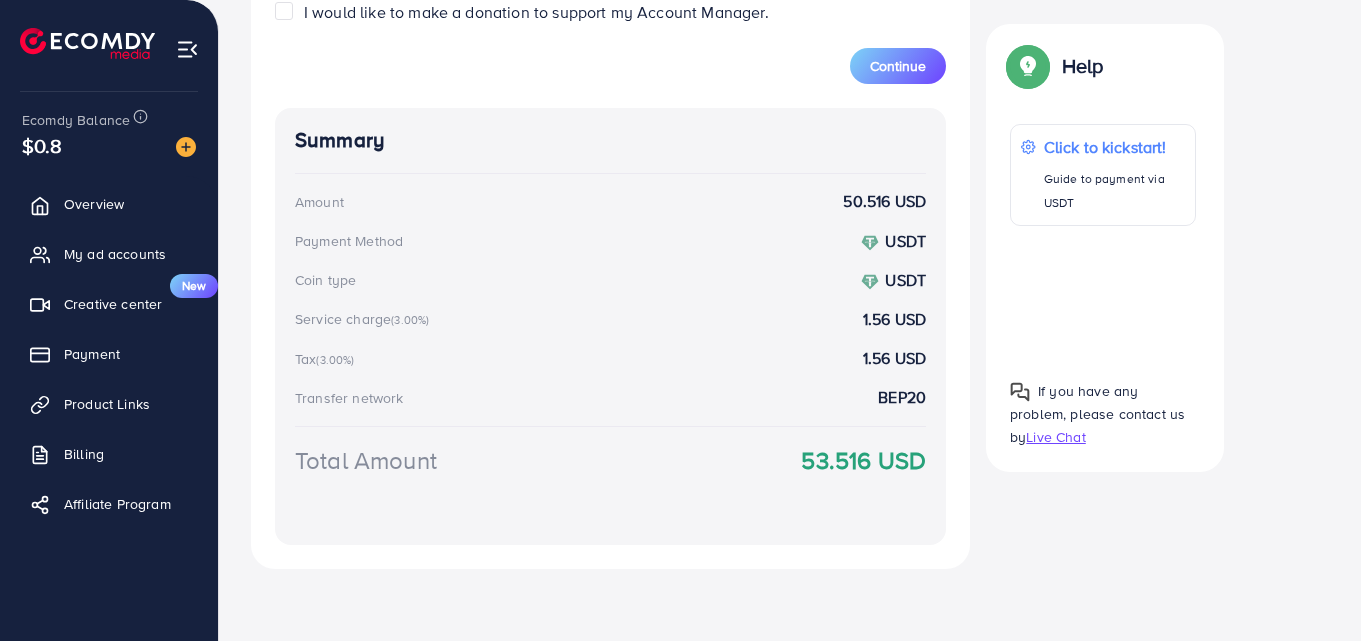 scroll, scrollTop: 610, scrollLeft: 0, axis: vertical 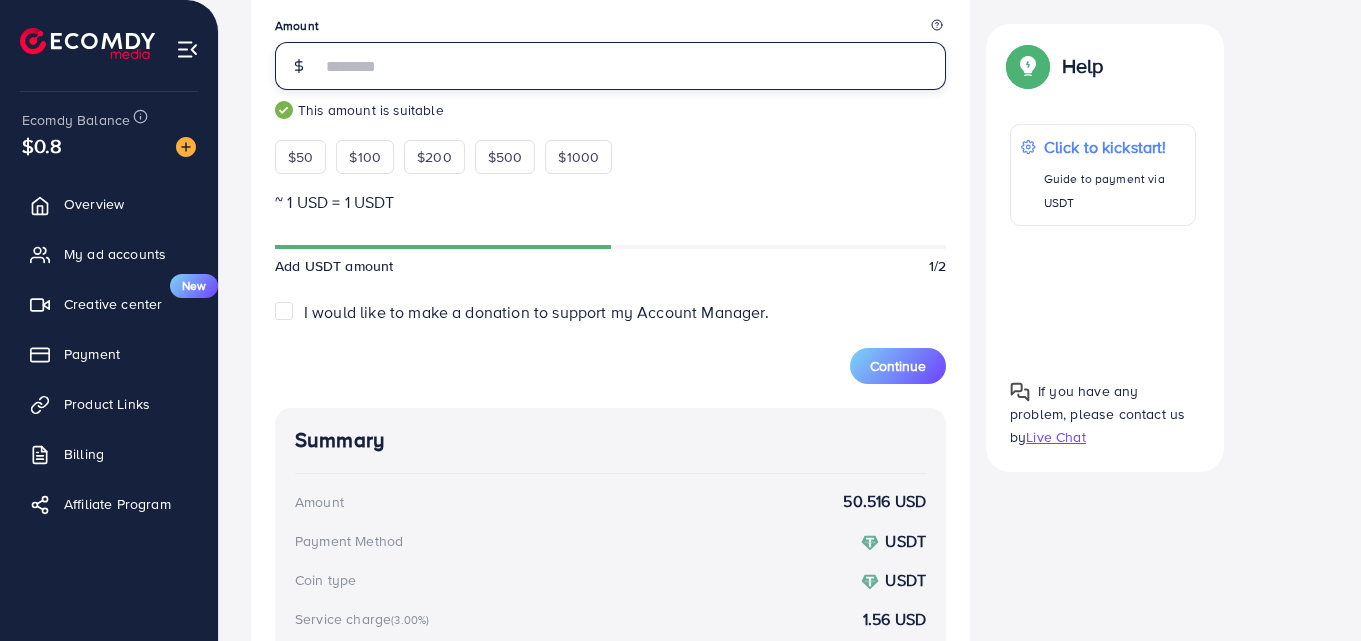 click on "**" at bounding box center [633, 66] 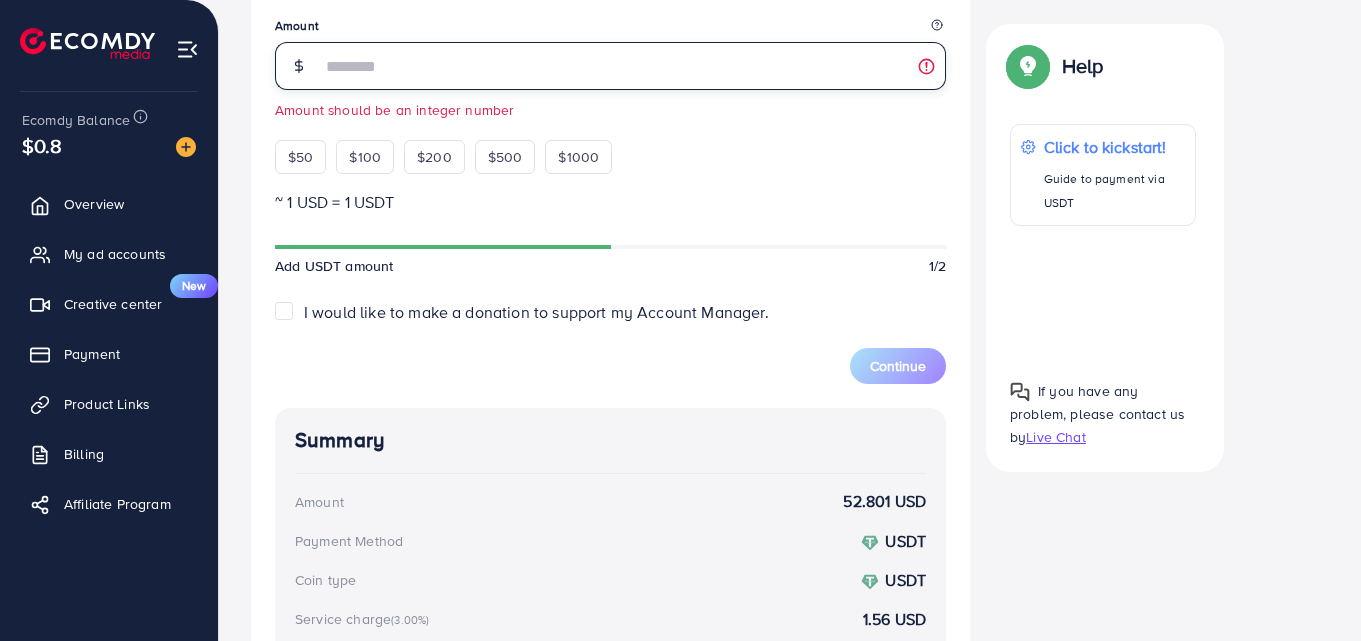 scroll, scrollTop: 565, scrollLeft: 0, axis: vertical 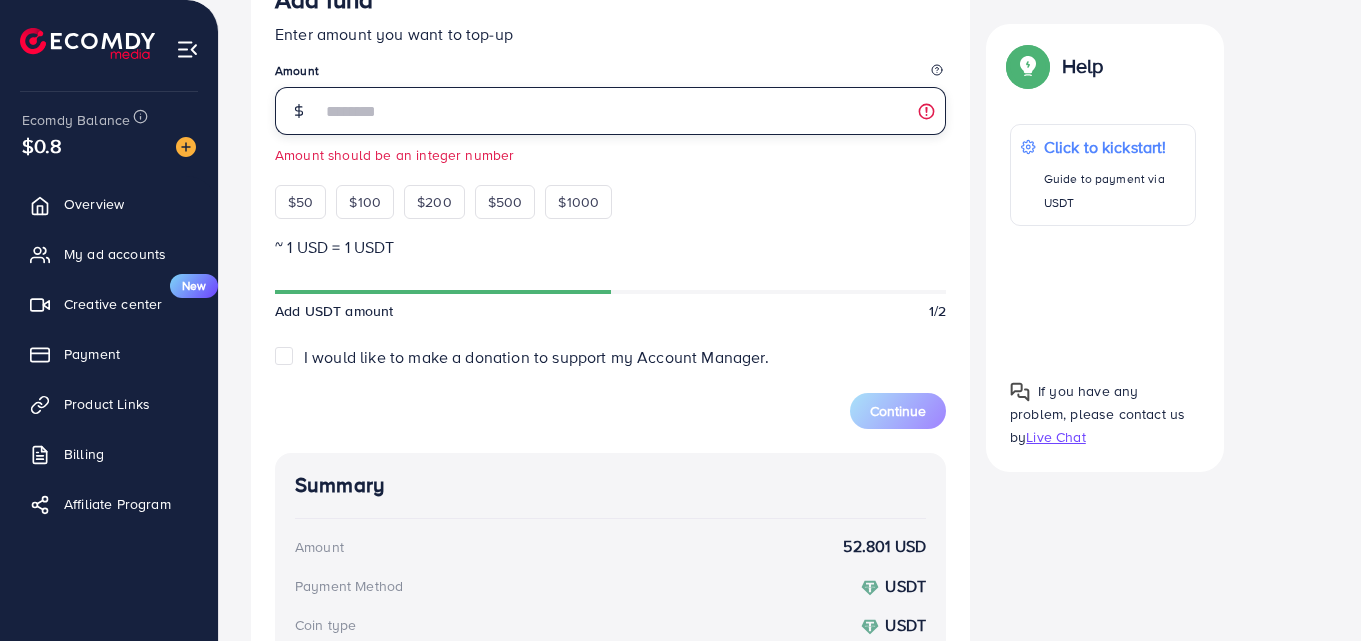 click on "****" at bounding box center (633, 111) 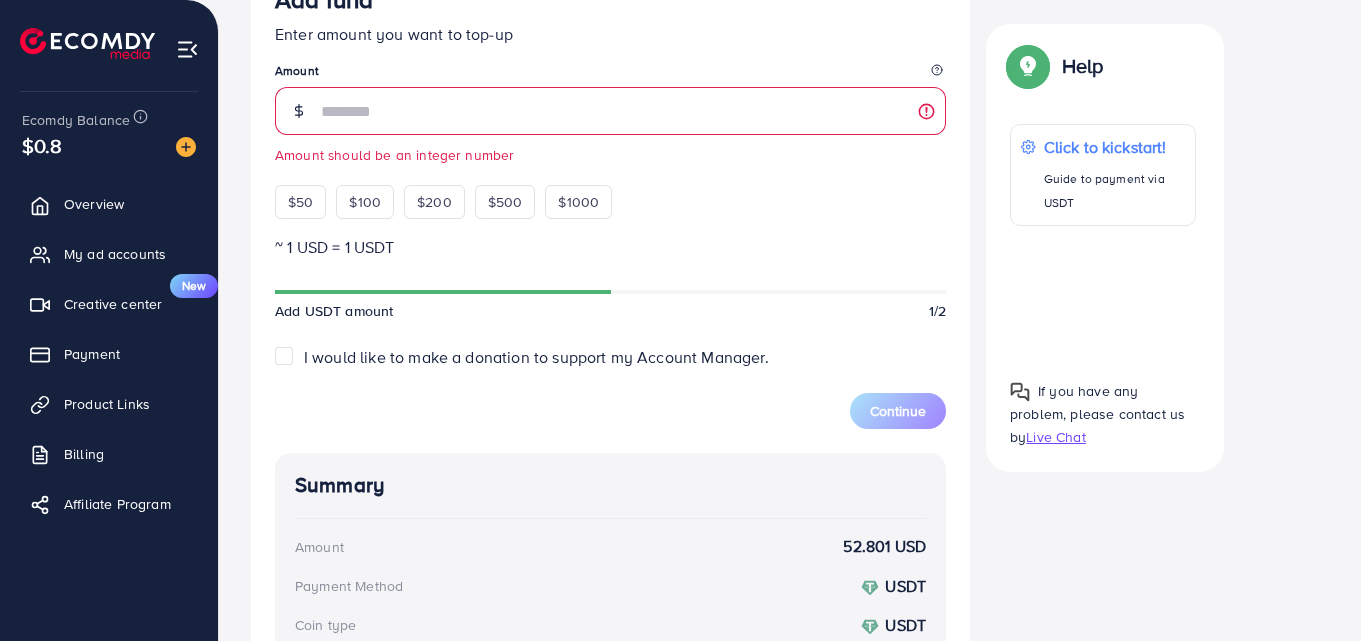 click on "Add fund  Enter amount you want to top-up Amount ****  Amount should be an integer number  $50 $100 $200 $500 $1000" at bounding box center (610, 102) 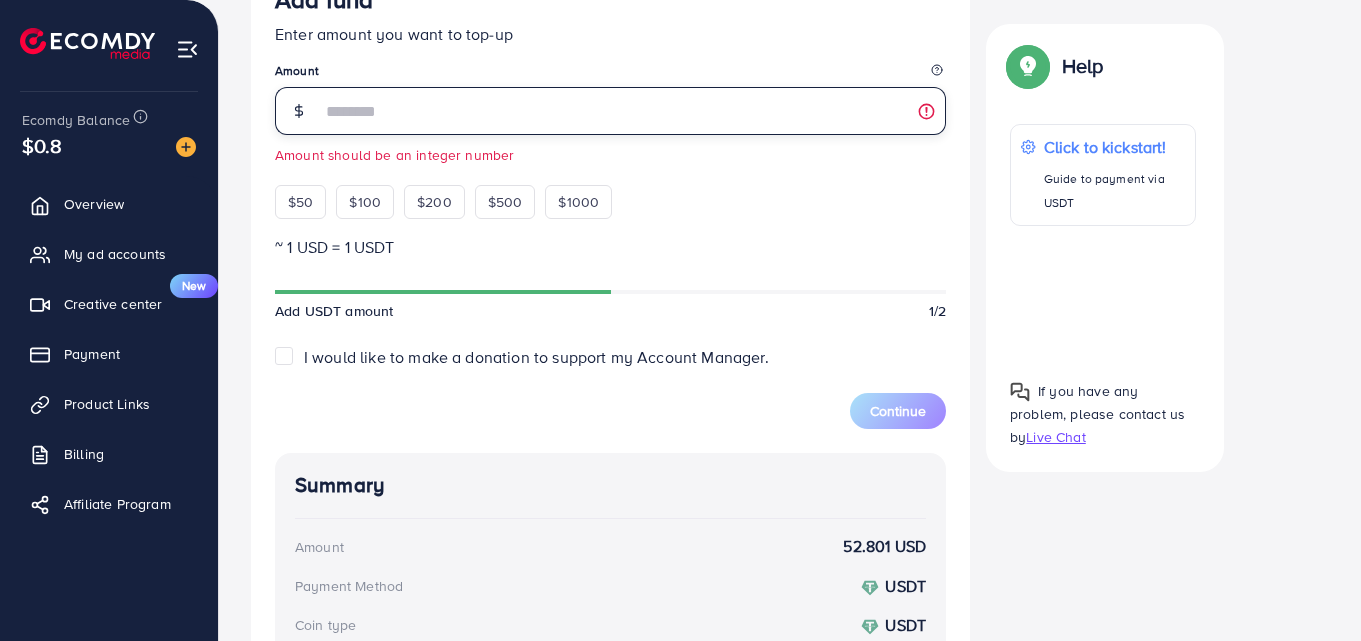 click on "****" at bounding box center (633, 111) 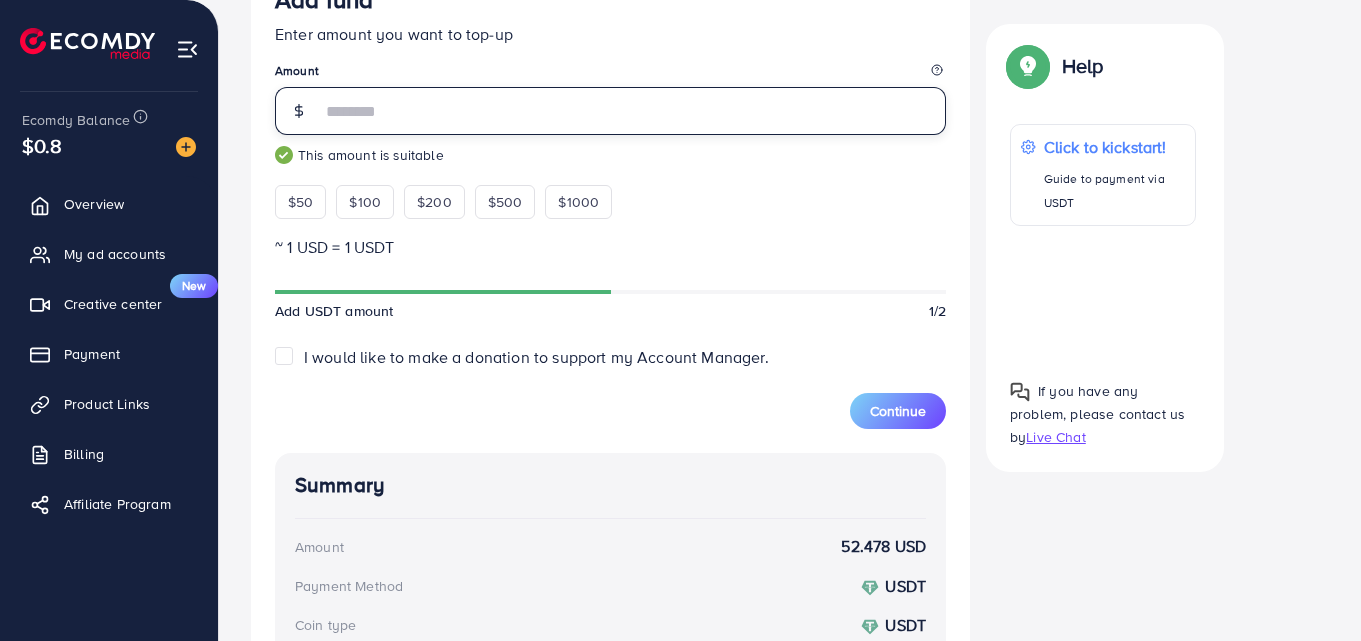 click on "**" at bounding box center (633, 111) 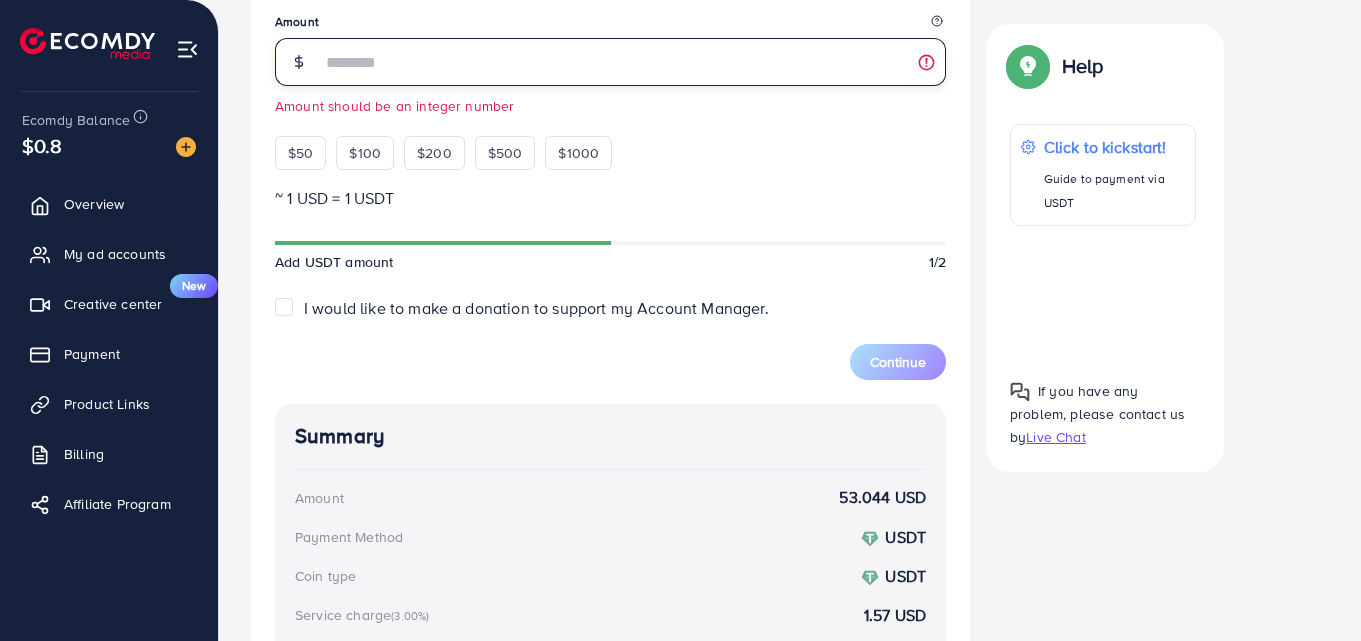 scroll, scrollTop: 565, scrollLeft: 0, axis: vertical 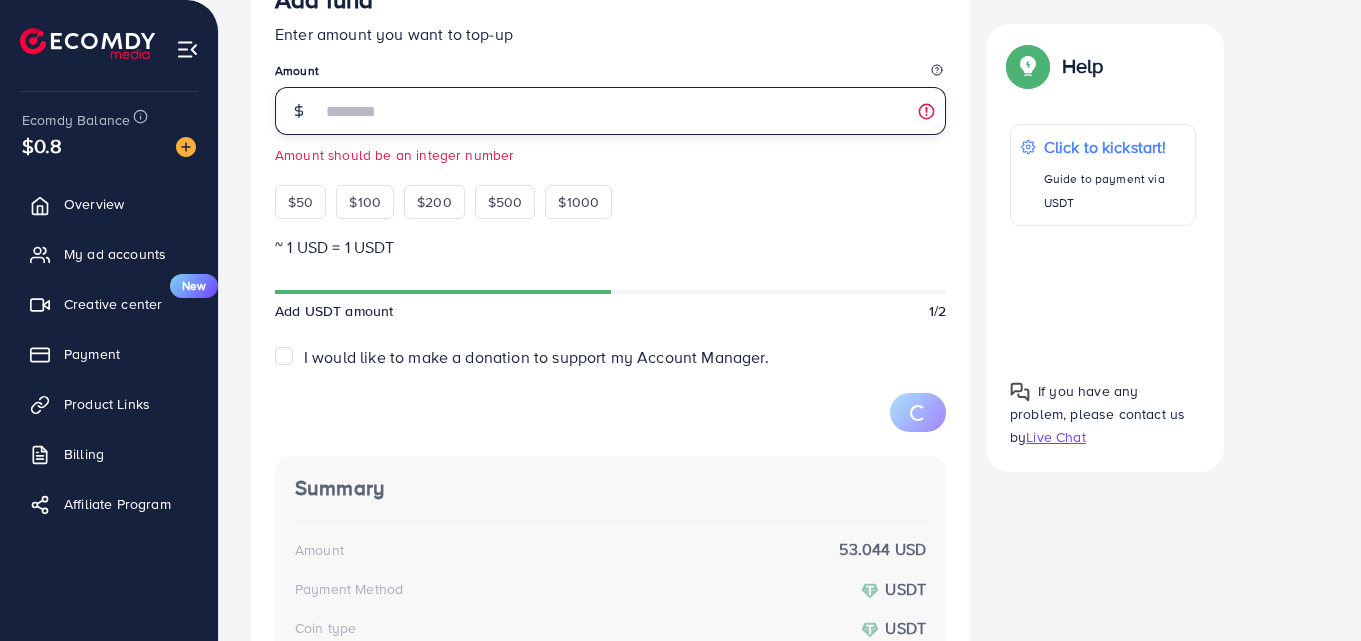 type on "****" 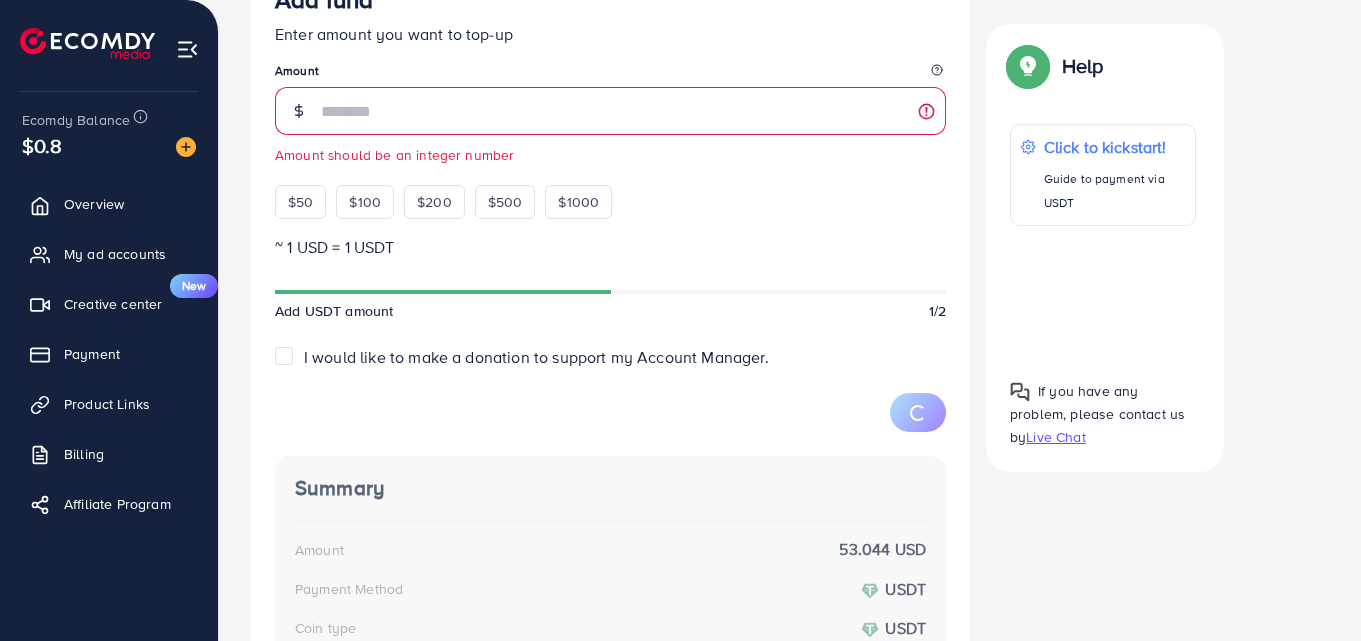 click on "Add fund  Enter amount you want to top-up Amount ****  Amount should be an integer number  $50 $100 $200 $500 $1000" at bounding box center (610, 102) 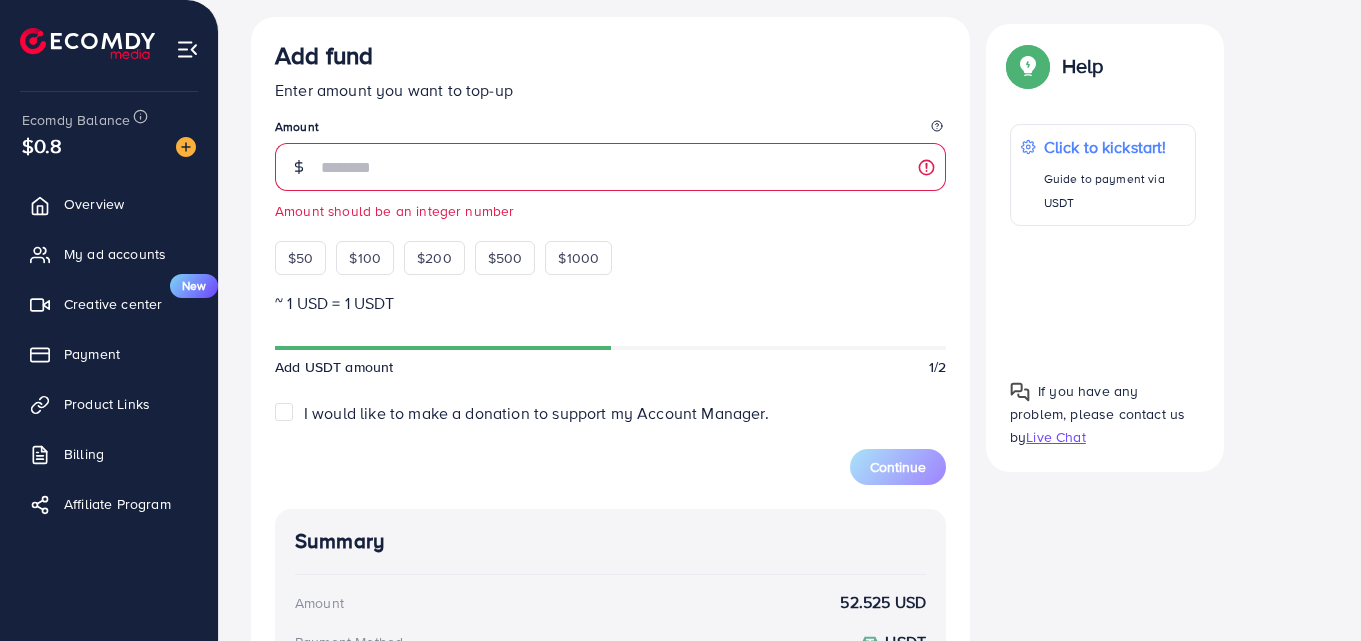 scroll, scrollTop: 510, scrollLeft: 0, axis: vertical 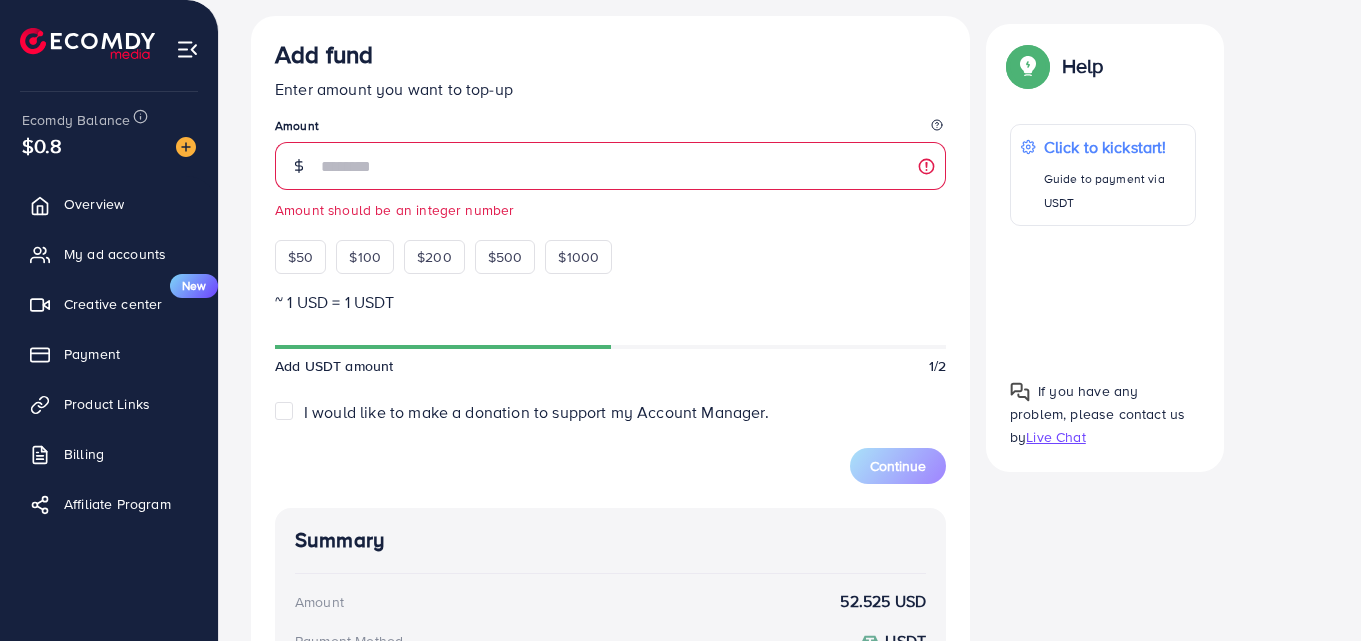 click on "I would like to make a donation to support my Account Manager." at bounding box center [536, 412] 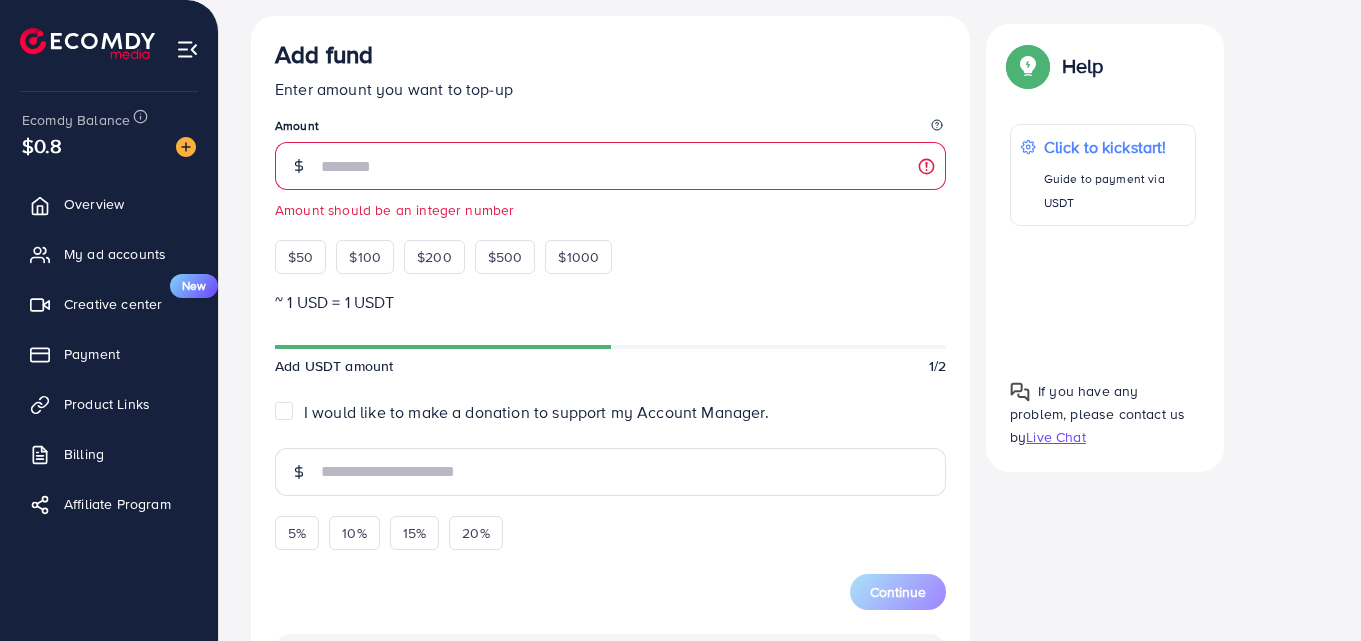 click on "Add fund  Enter amount you want to top-up Amount ****  Amount should be an integer number  $50 $100 $200 $500 $1000  ~ 1 USD = 1 USDT   Add USDT amount  1/2 I would like to make a donation to support my Account Manager. 5% 10% 15% 20%  Continue   Summary   Amount   52.525 USD   Payment Method  USDT  Coin type  USDT  Service charge   (3.00%)  1.56 USD  Tax   (3.00%)  1.56 USD  Transfer network  BEP20  Total Amount   55.645 USD" at bounding box center [610, 556] 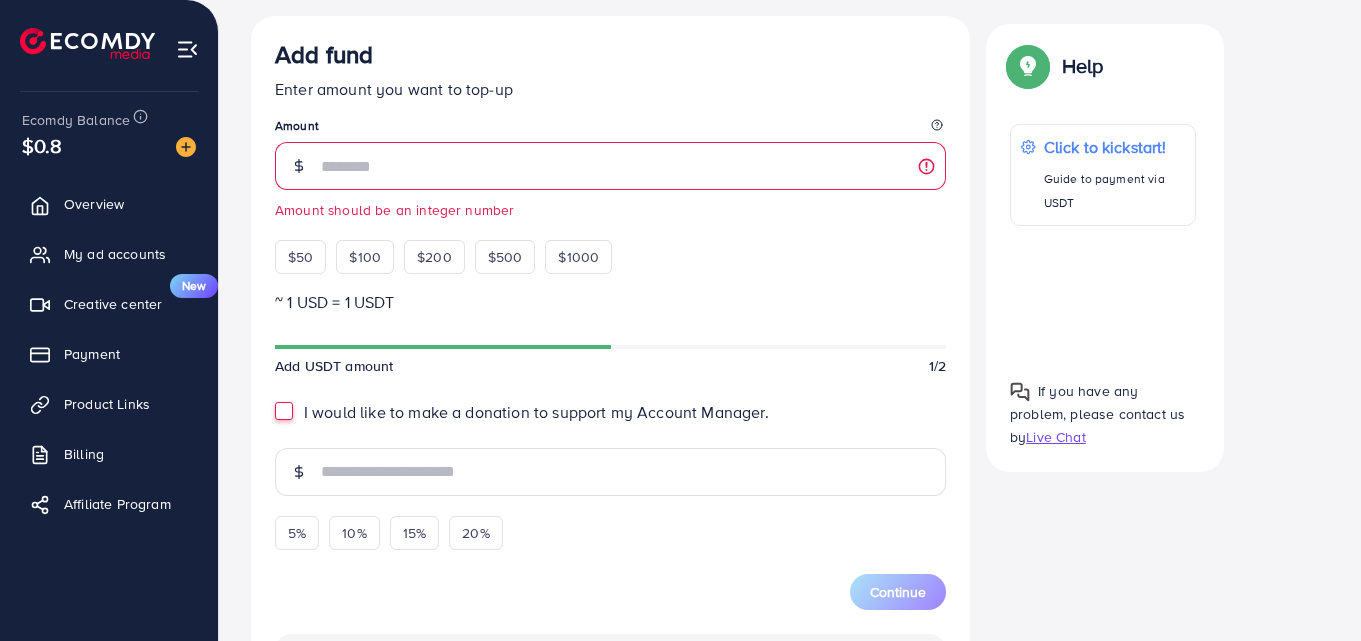 type on "*" 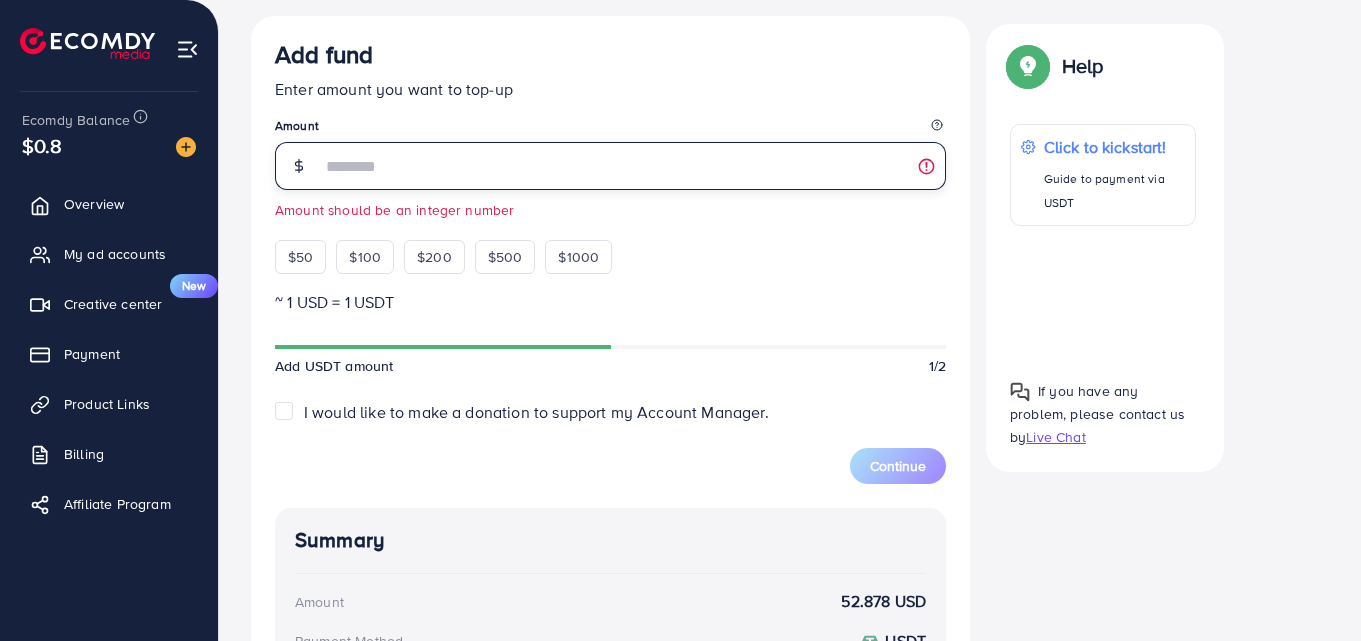 click on "****" at bounding box center [633, 166] 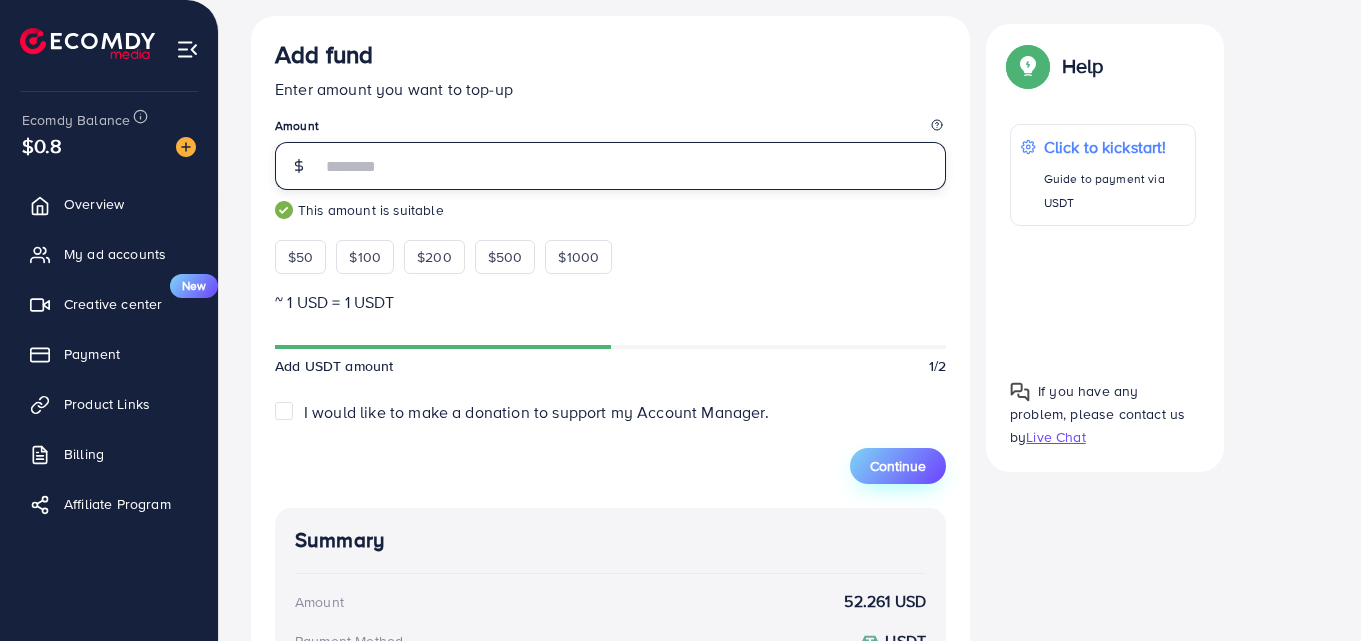 scroll, scrollTop: 810, scrollLeft: 0, axis: vertical 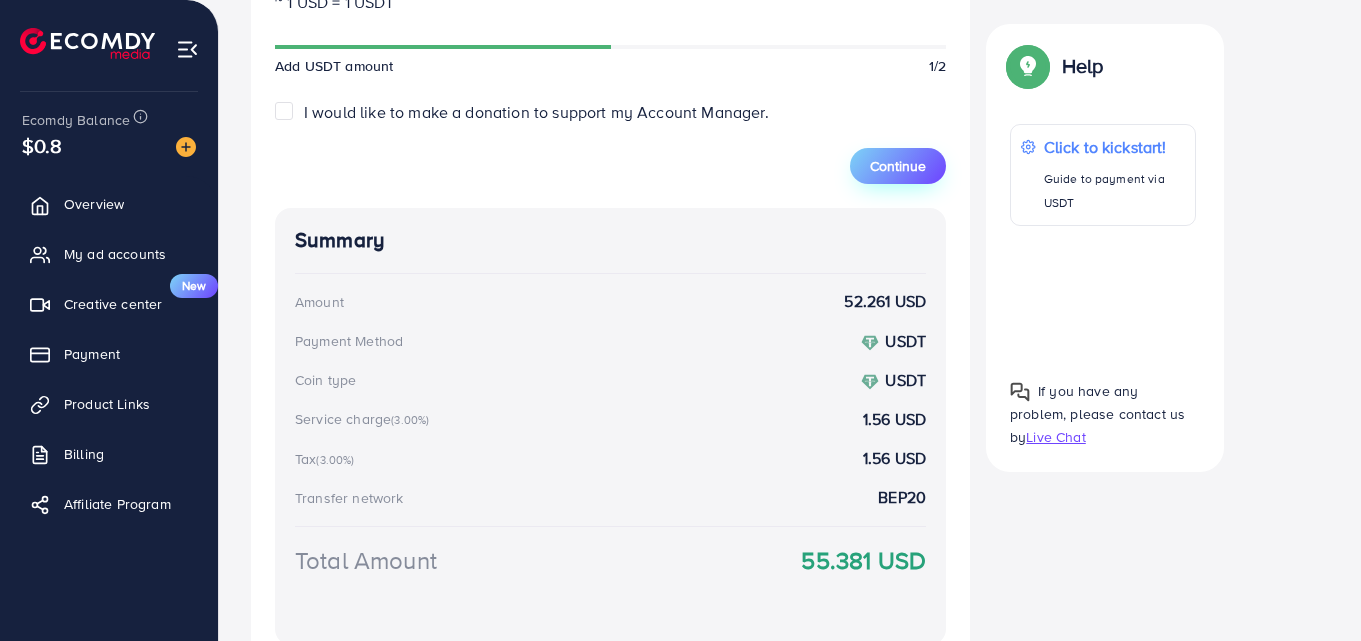 type on "**" 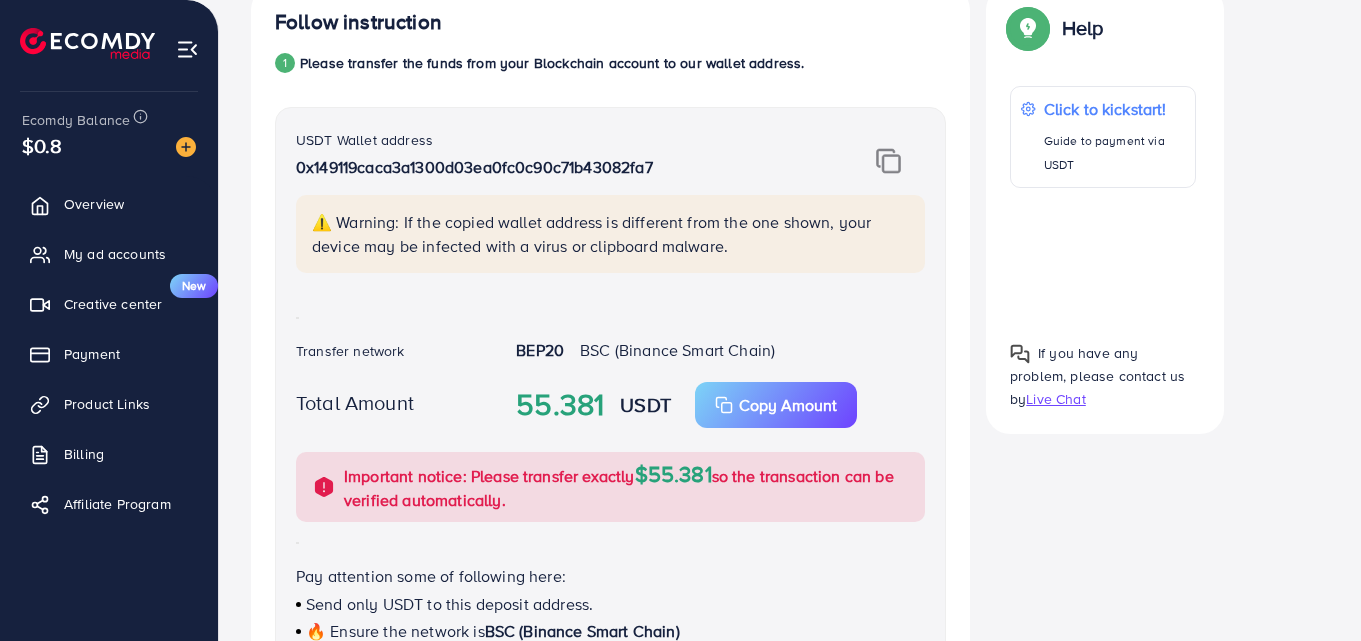 scroll, scrollTop: 510, scrollLeft: 0, axis: vertical 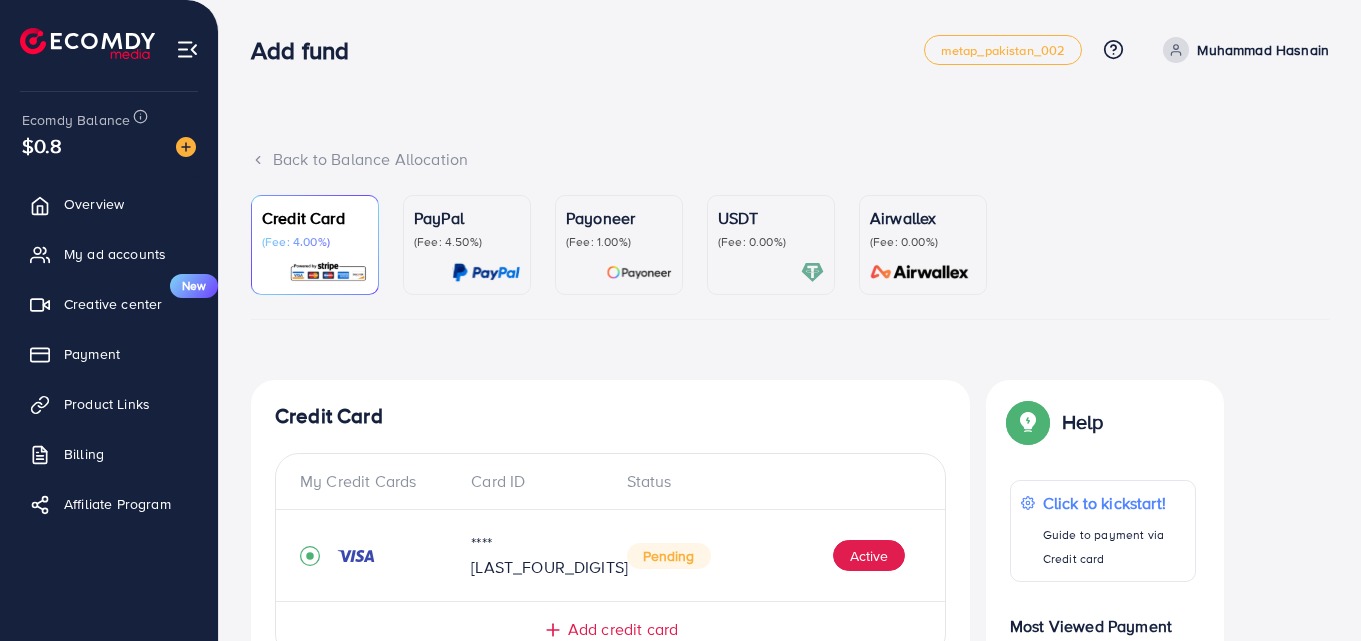 click on "Payoneer" at bounding box center (619, 218) 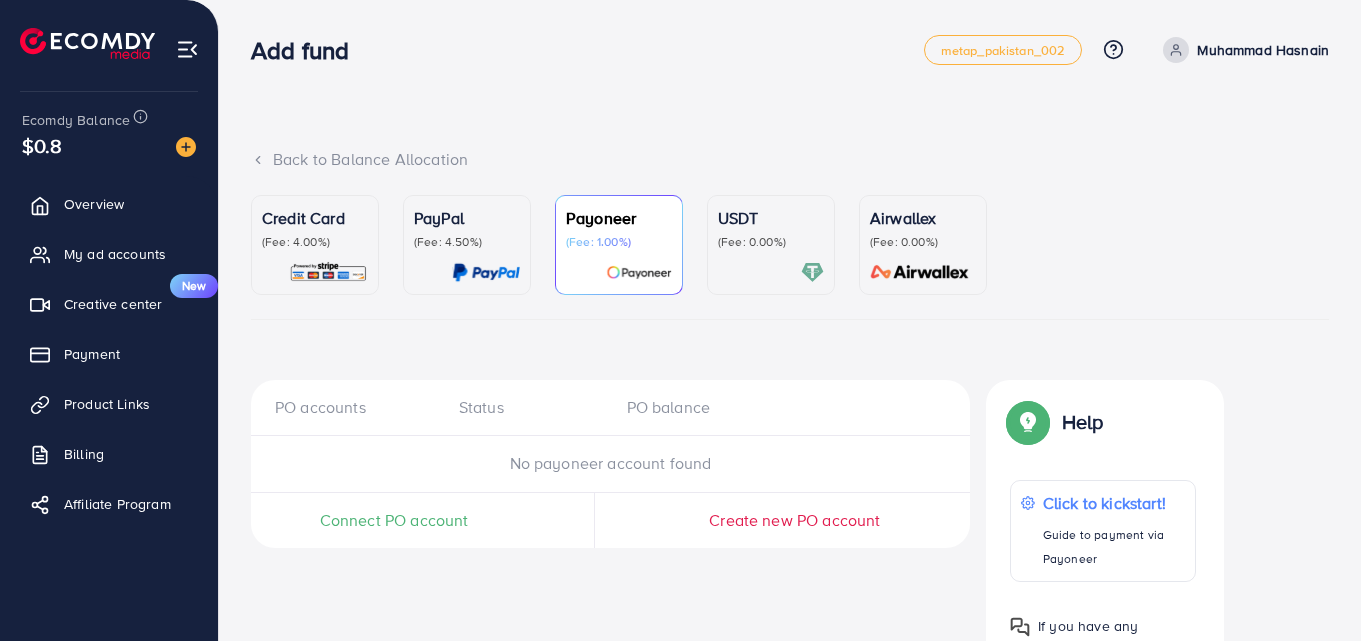 click at bounding box center (771, 272) 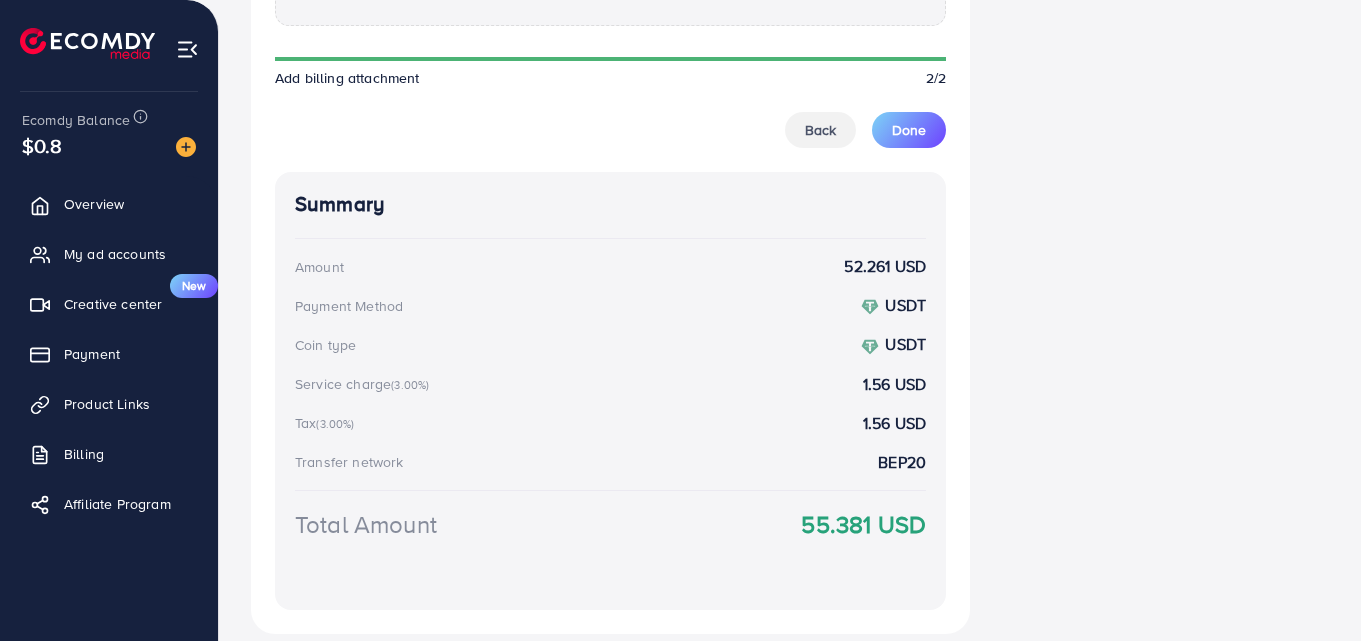 scroll, scrollTop: 1287, scrollLeft: 0, axis: vertical 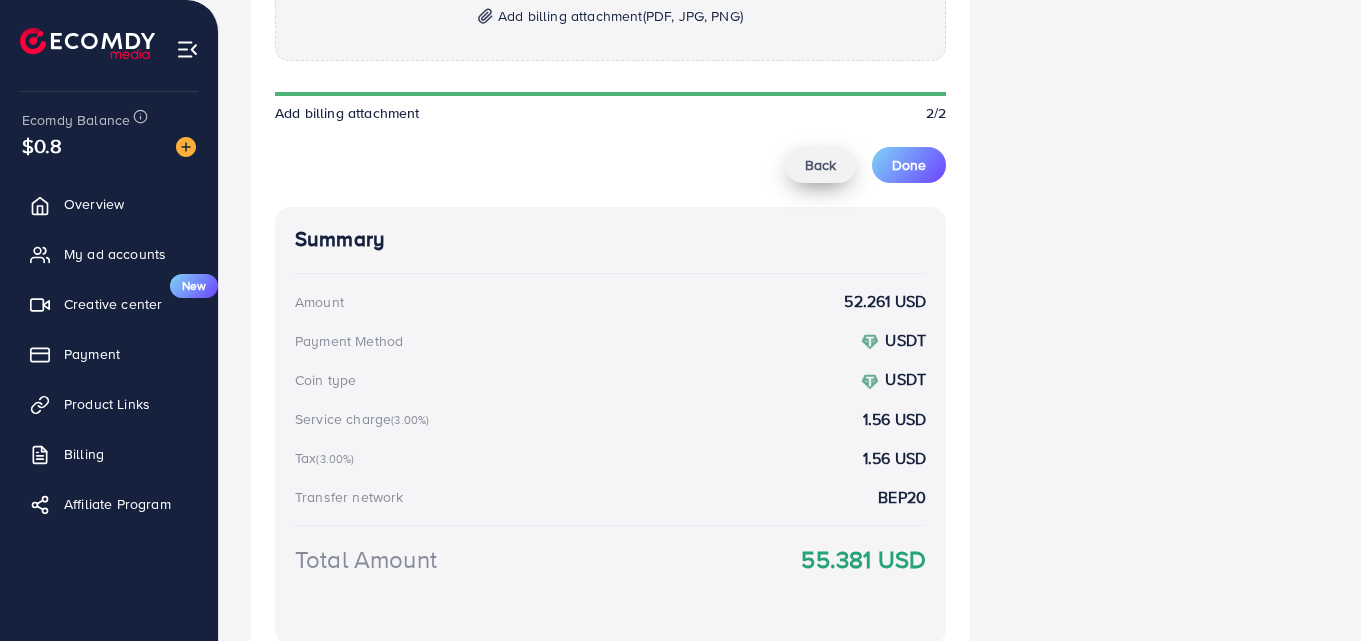 click on "Back" at bounding box center (820, 165) 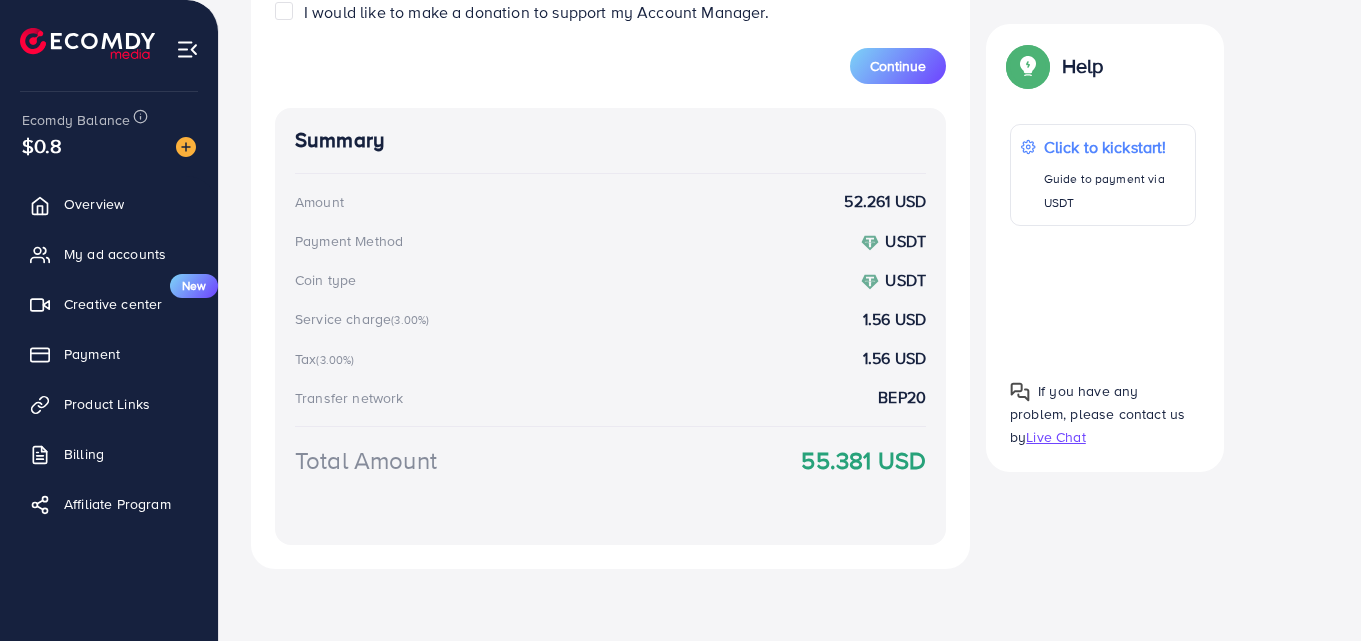 scroll, scrollTop: 356, scrollLeft: 0, axis: vertical 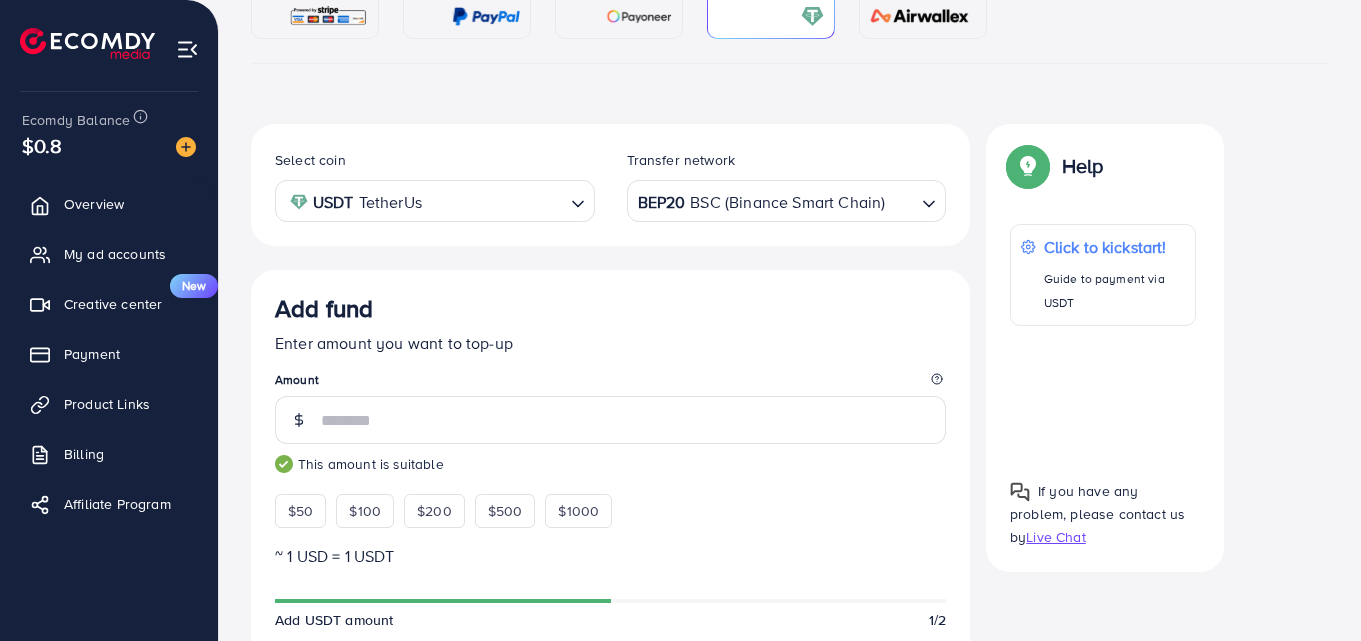 click at bounding box center [900, 201] 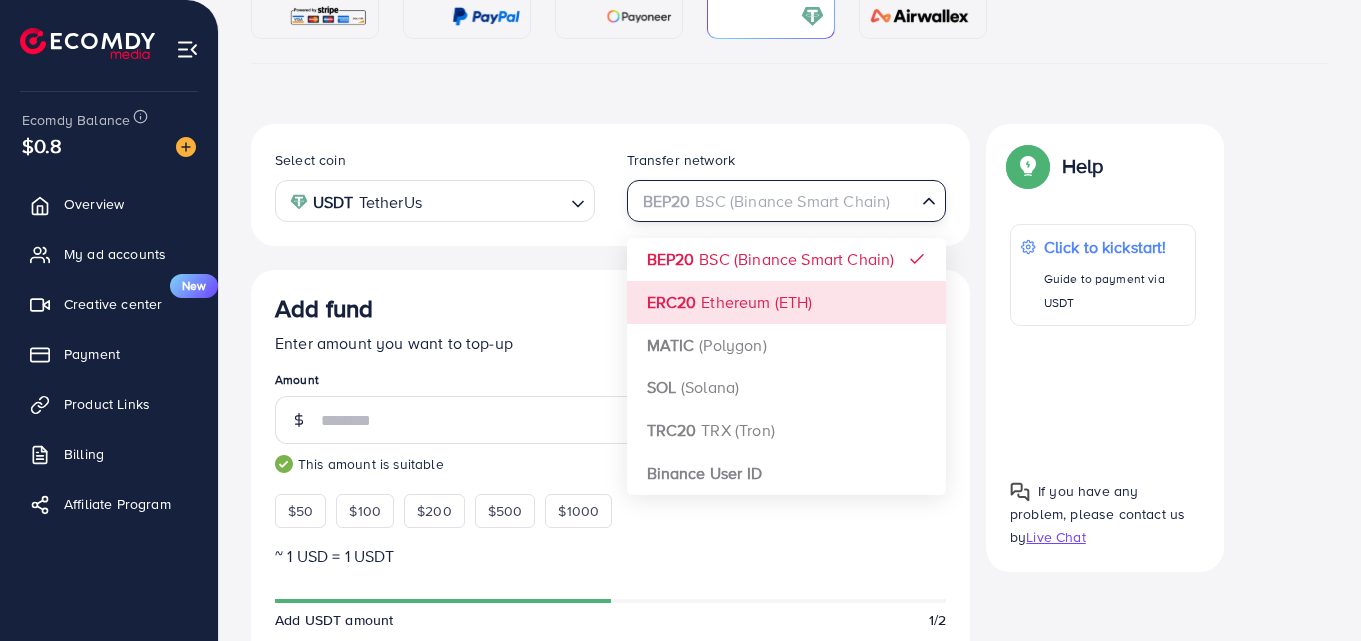 click on "Select coin   USDT TetherUs           Loading...     Transfer network   BEP20 BSC (Binance Smart Chain)           Loading...     BEP20 BSC (Binance Smart Chain) ERC20 Ethereum (ETH) MATIC (Polygon) SOL (Solana) TRC20 TRX (Tron) Binance User ID        Add fund  Enter amount you want to top-up Amount **  This amount is suitable  $50 $100 $200 $500 $1000  ~ 1 USD = 1 USDT   Add USDT amount  1/2 I would like to make a donation to support my Account Manager. * 5% 10% 15% 20%  Continue   Summary   Amount   52.261 USD   Payment Method  USDT  Coin type  USDT  Service charge   (3.00%)  1.56 USD  Tax   (3.00%)  1.56 USD  Transfer network  BEP20  Total Amount   55.381 USD" at bounding box center [610, 673] 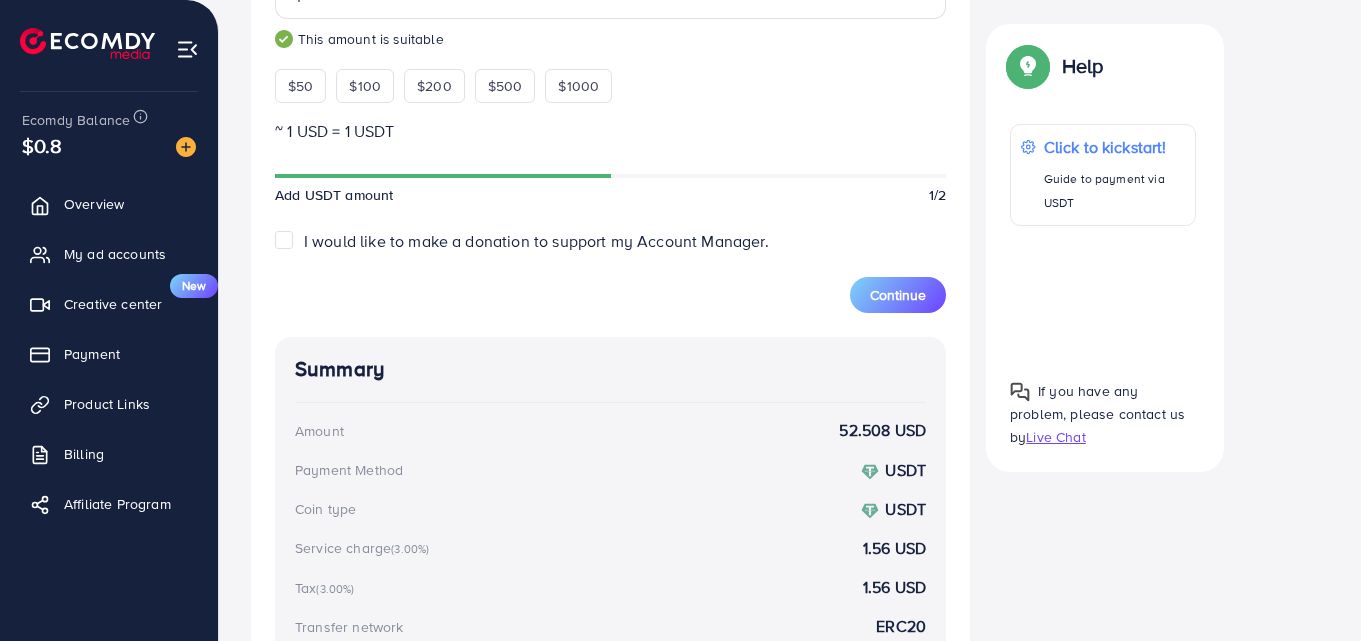 scroll, scrollTop: 656, scrollLeft: 0, axis: vertical 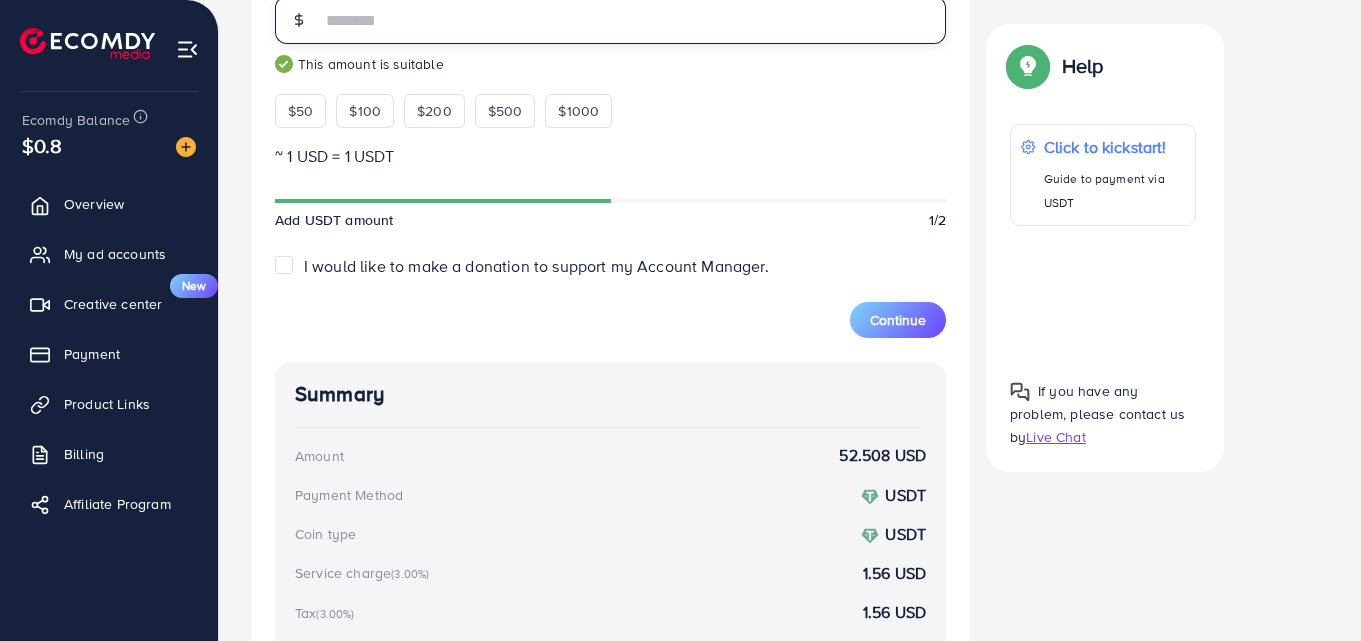 click on "**" at bounding box center [633, 20] 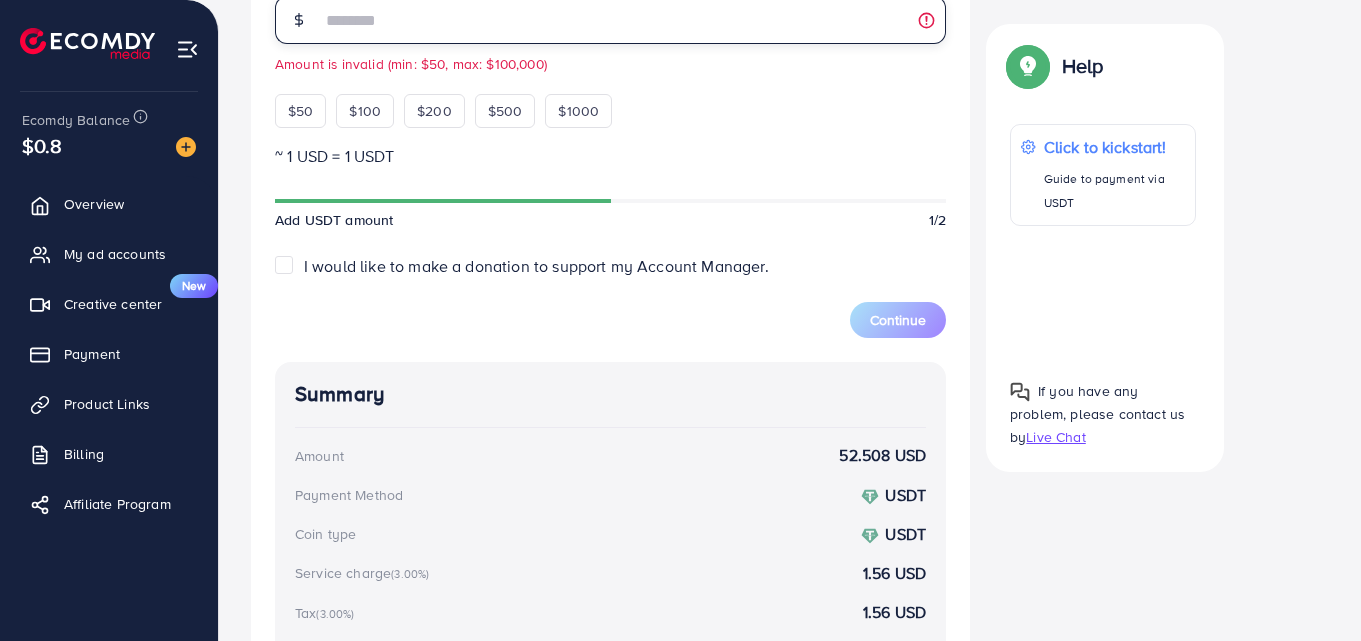 type on "**" 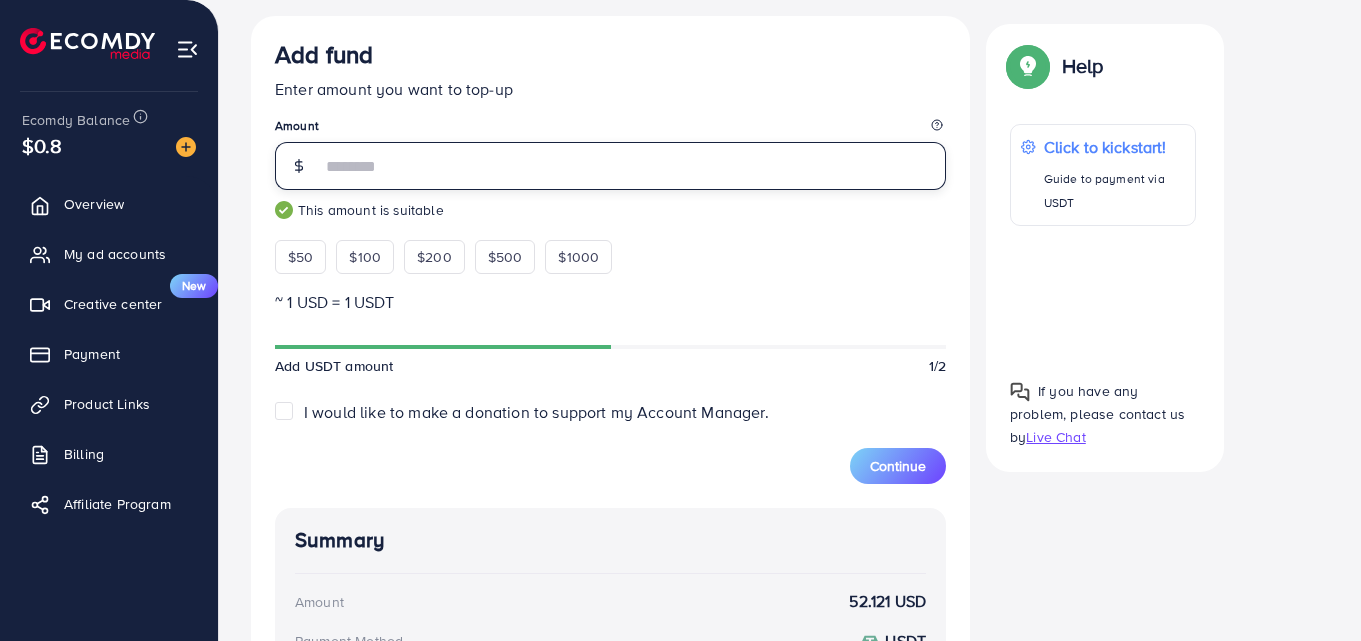 scroll, scrollTop: 610, scrollLeft: 0, axis: vertical 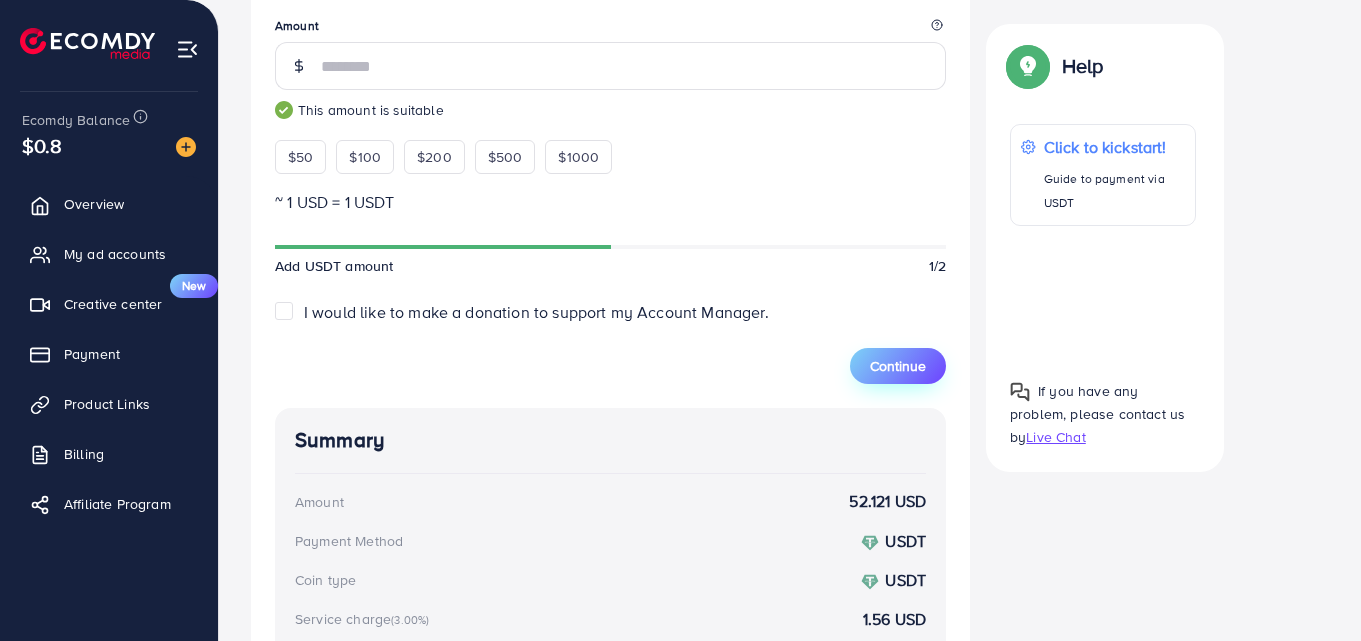 click on "Continue" at bounding box center [898, 366] 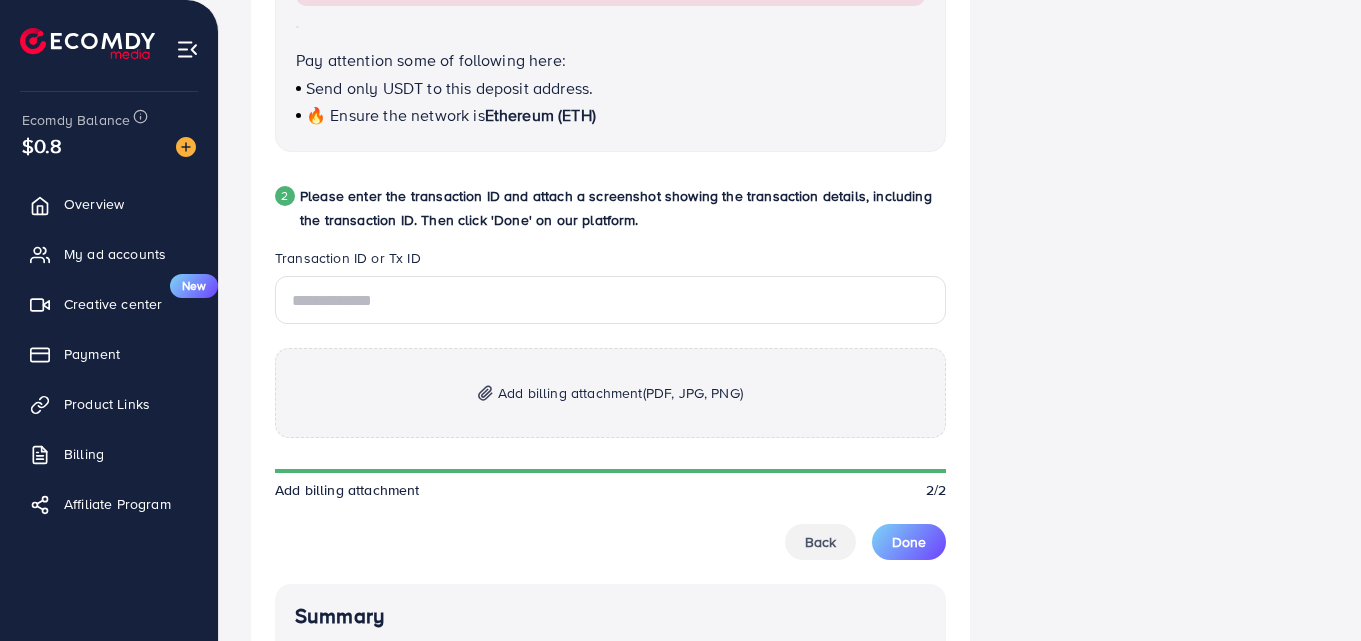 scroll, scrollTop: 410, scrollLeft: 0, axis: vertical 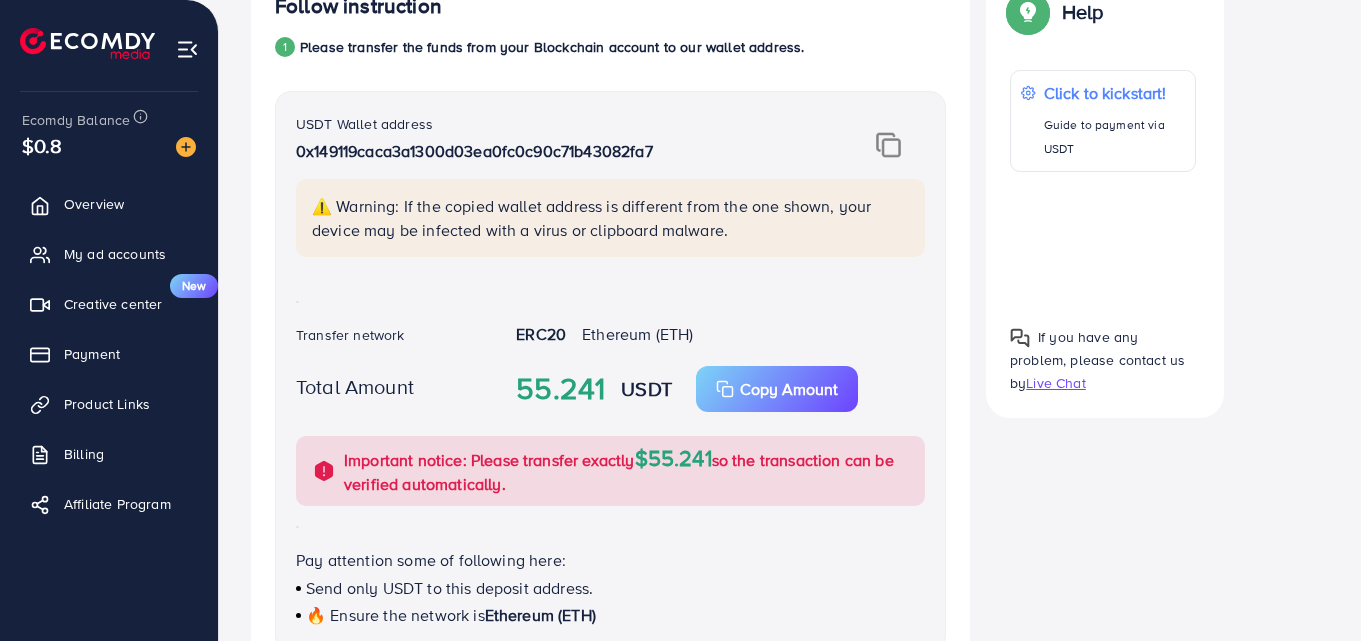 click at bounding box center [886, 145] 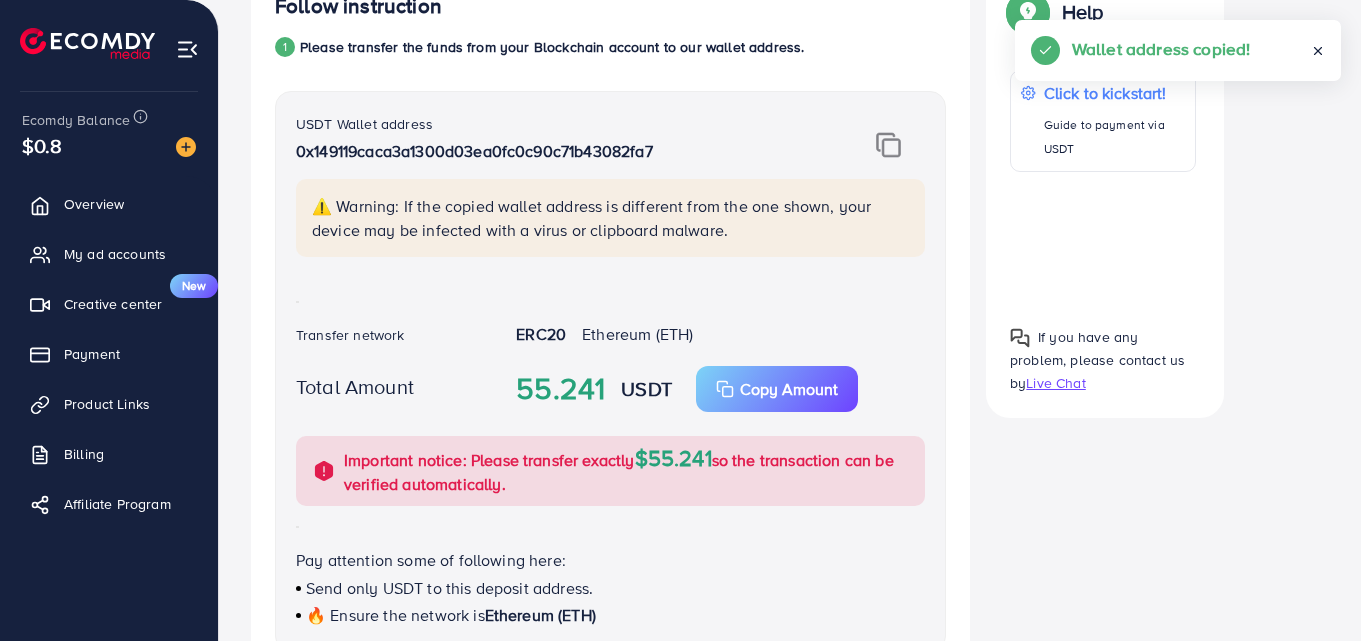 click at bounding box center [888, 145] 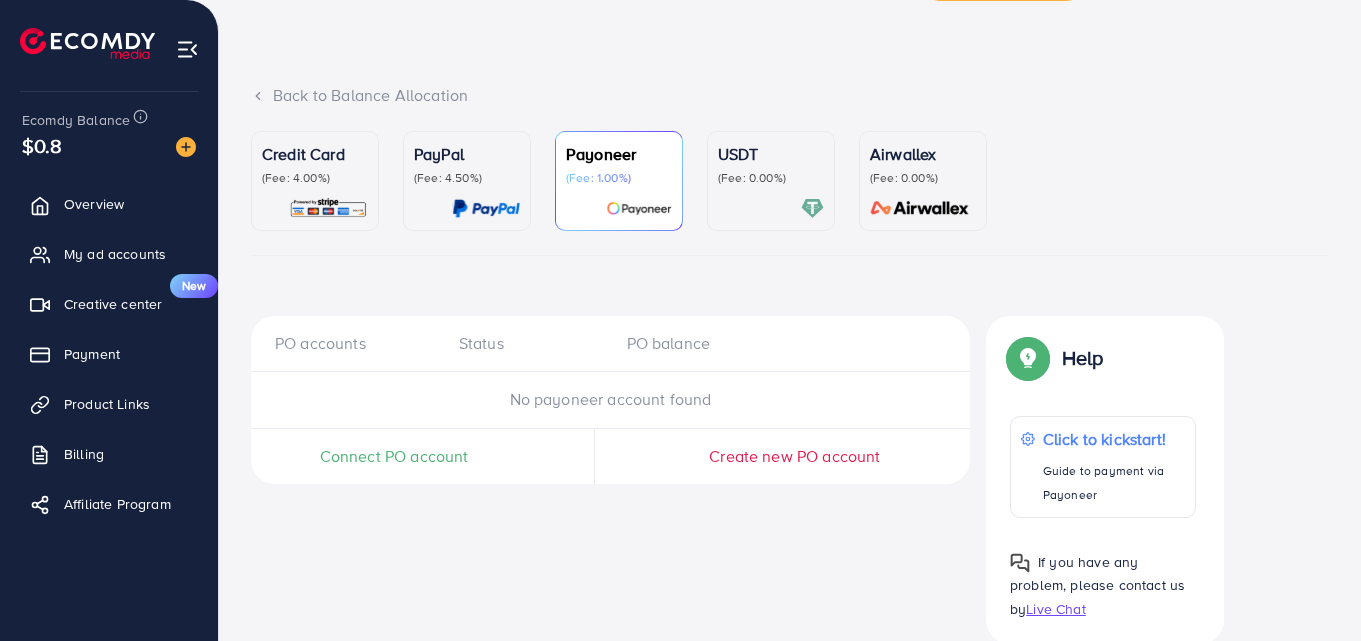 scroll, scrollTop: 99, scrollLeft: 0, axis: vertical 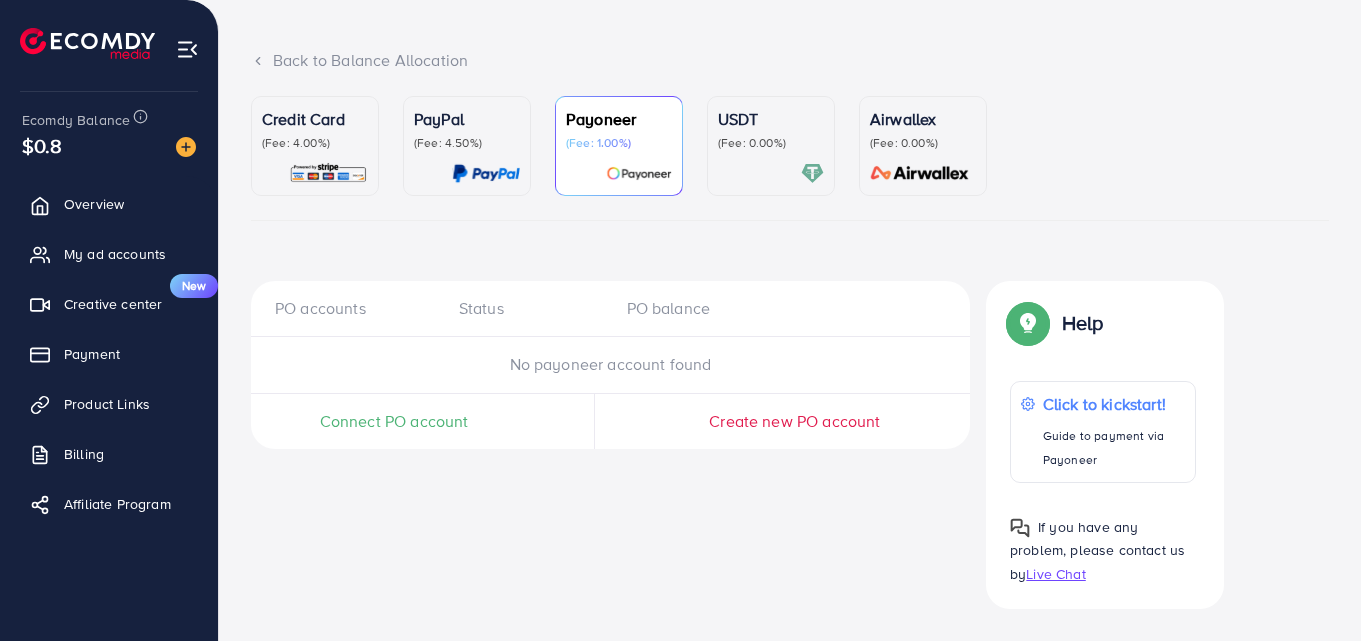 click on "Payoneer" at bounding box center [619, 119] 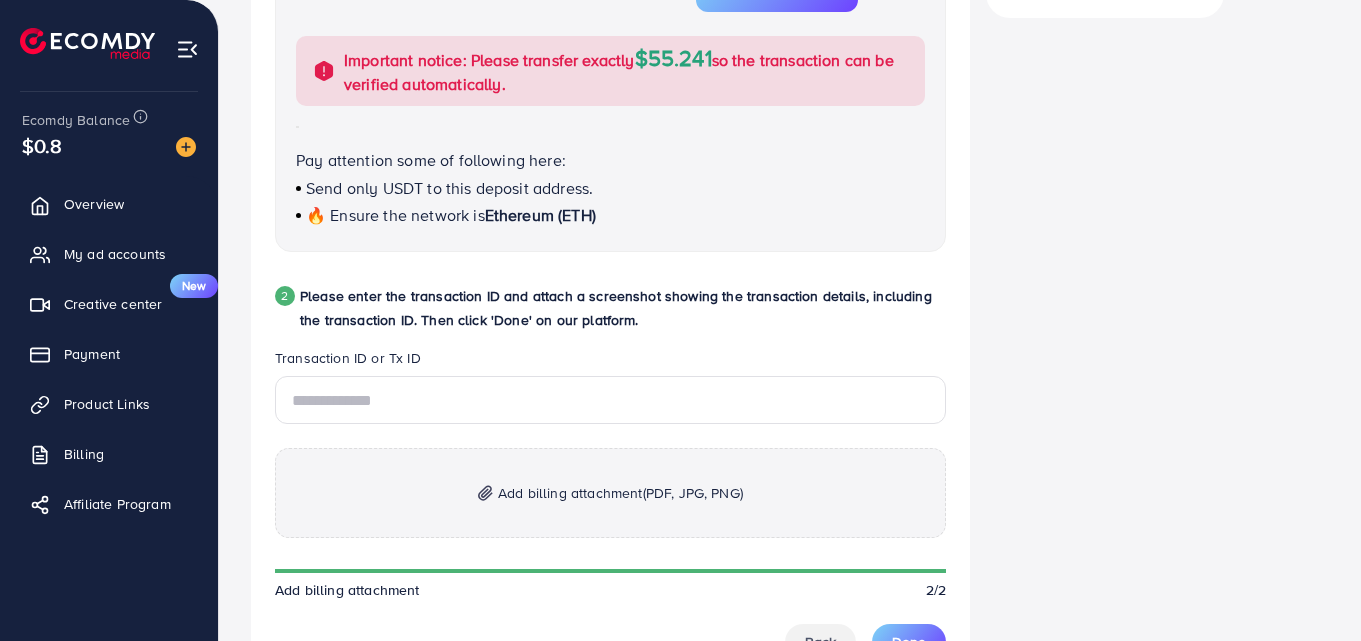 scroll, scrollTop: 999, scrollLeft: 0, axis: vertical 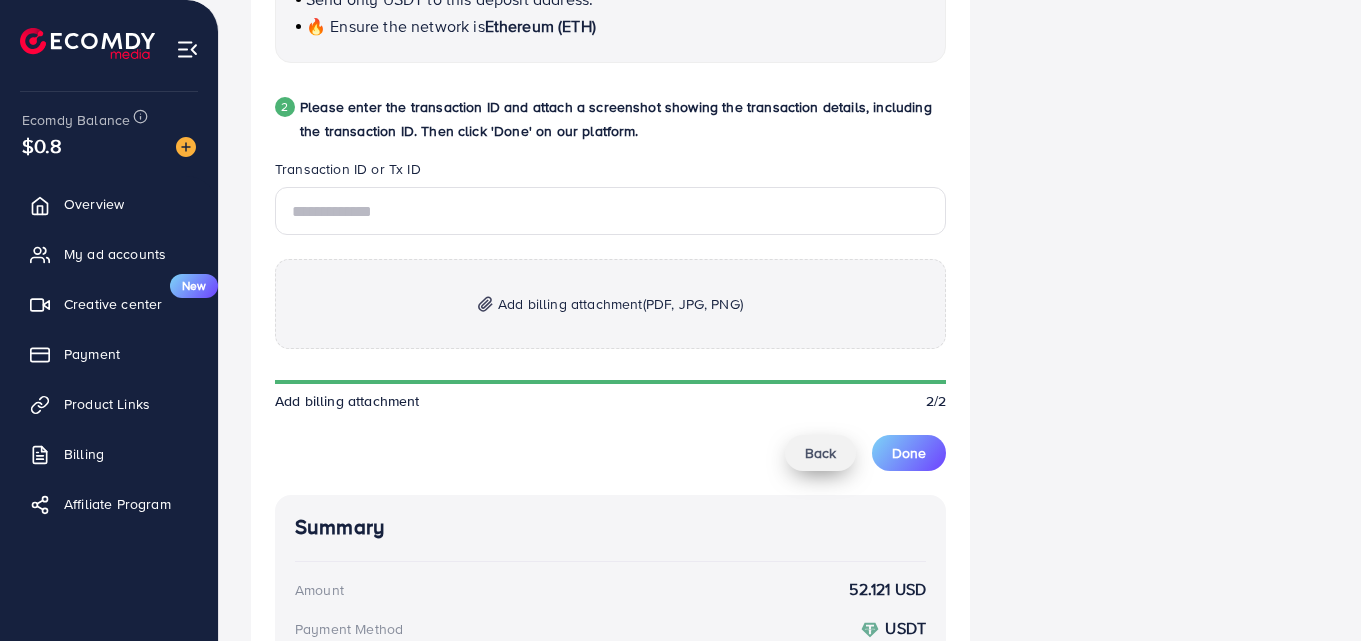 click on "Back" at bounding box center [820, 453] 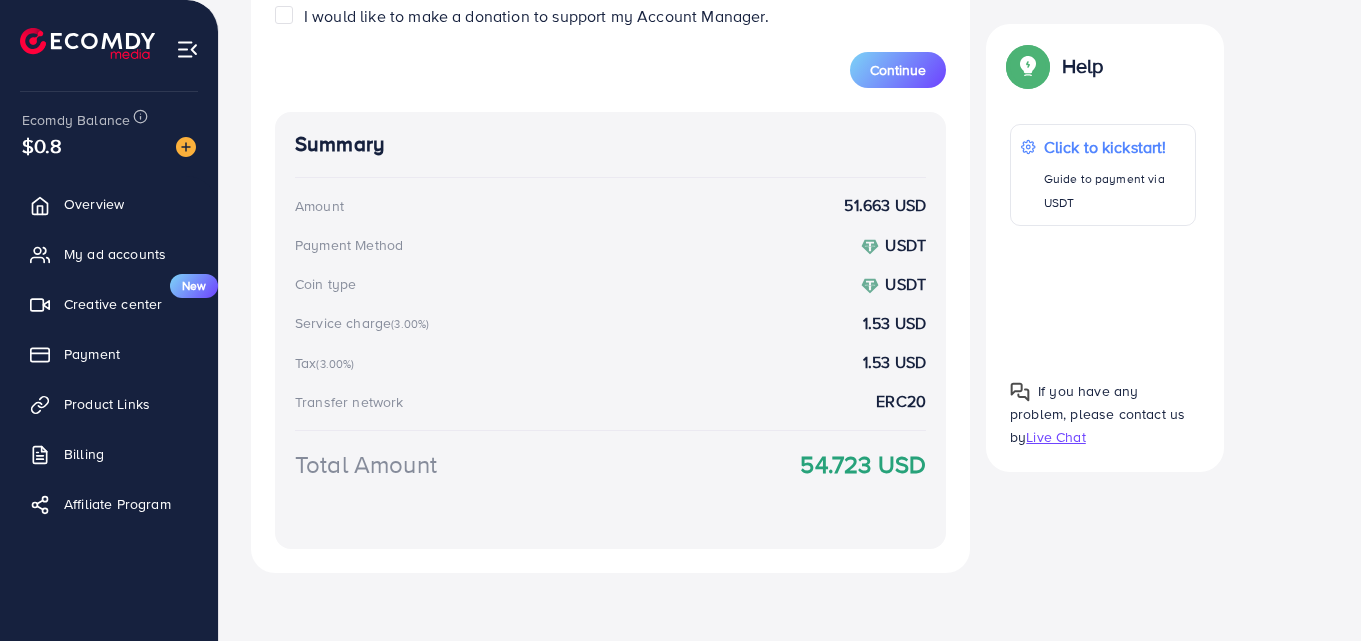 scroll, scrollTop: 910, scrollLeft: 0, axis: vertical 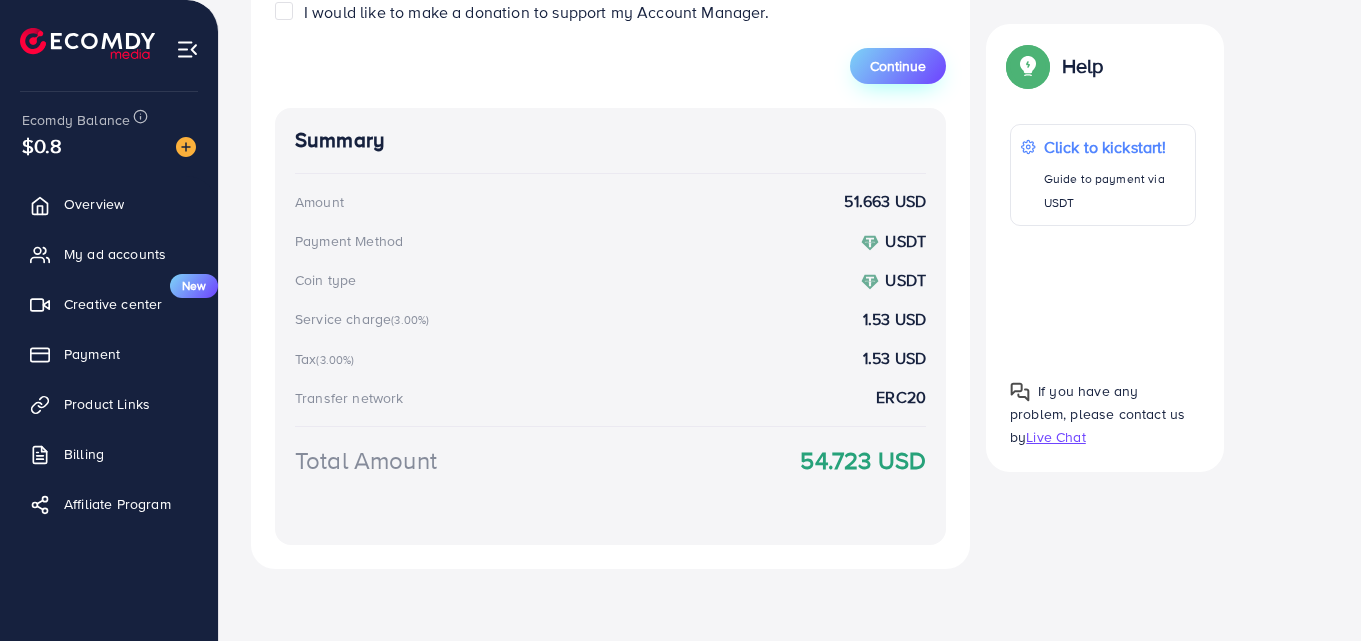 type on "**" 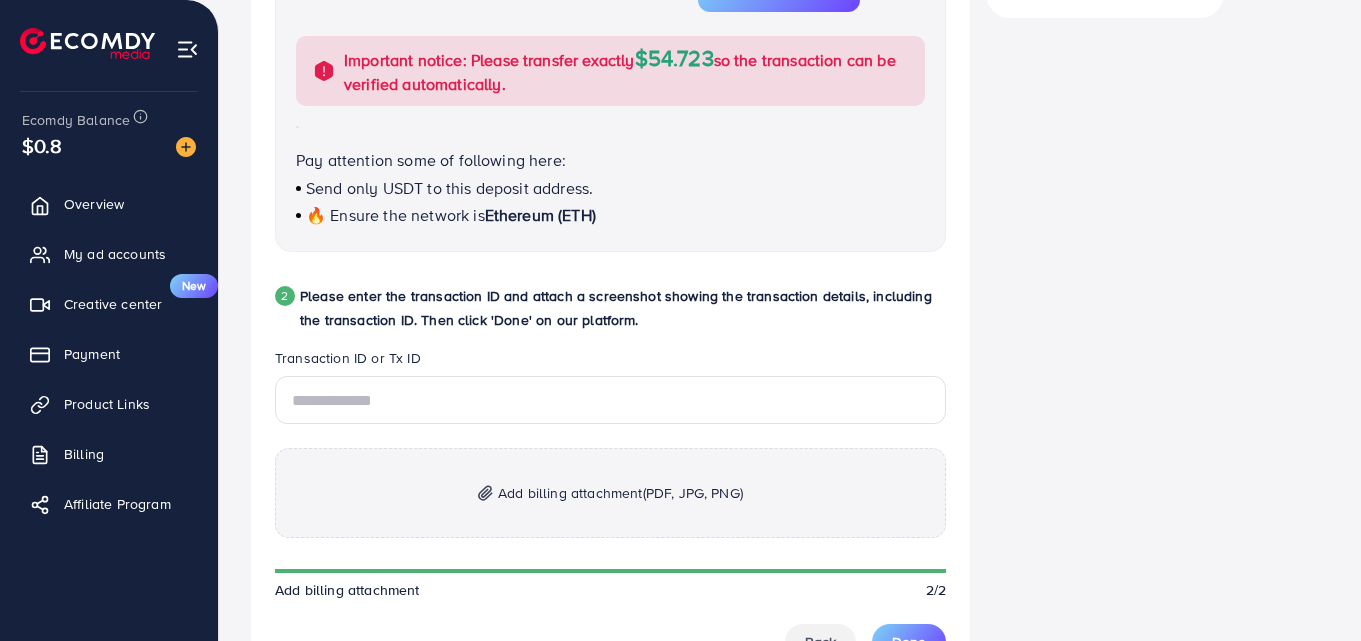 scroll, scrollTop: 710, scrollLeft: 0, axis: vertical 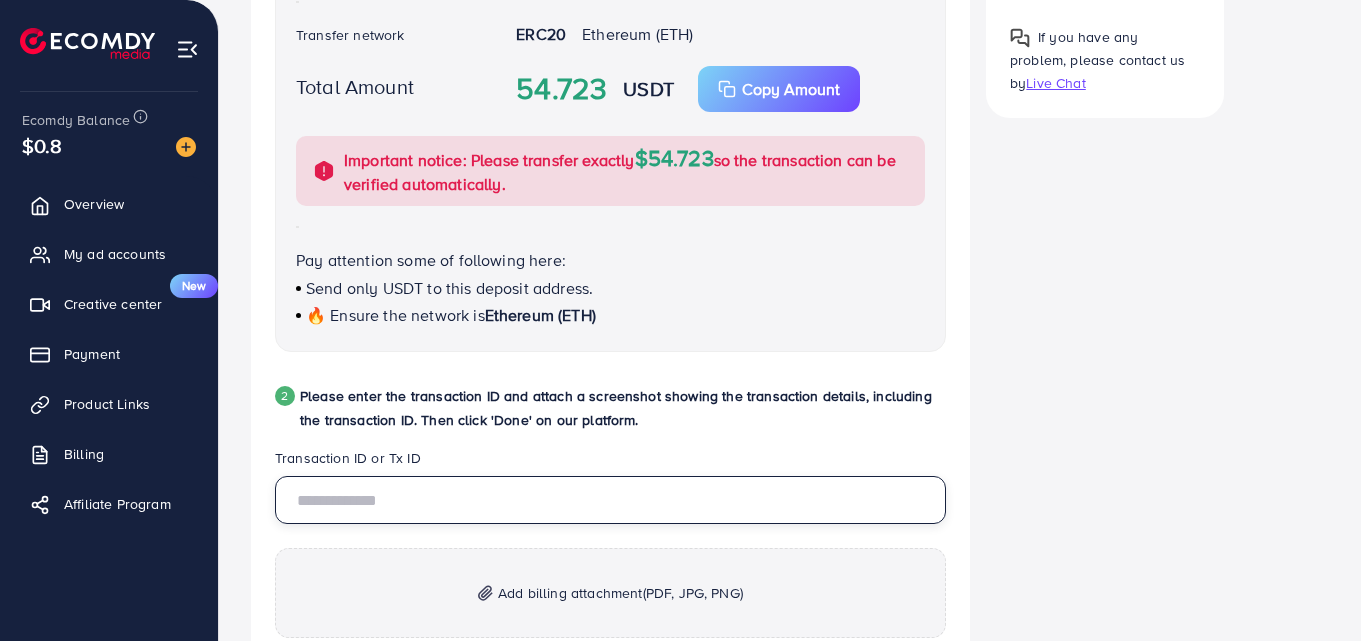 click at bounding box center (610, 500) 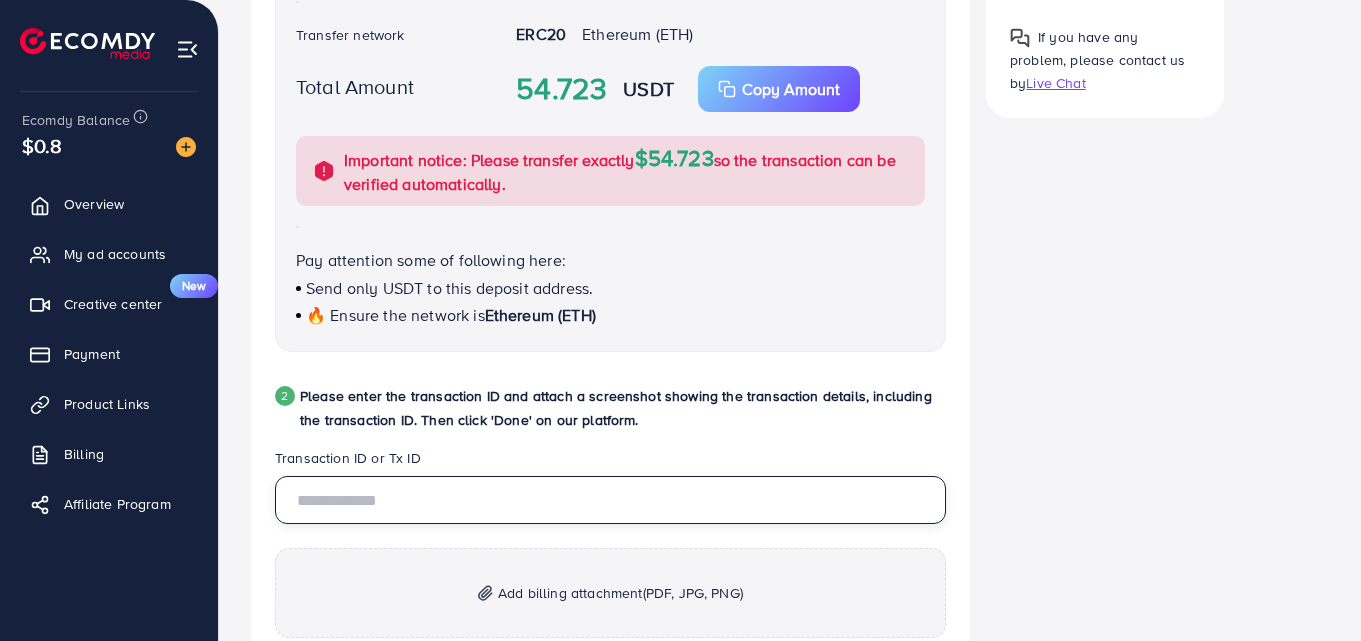 paste on "**********" 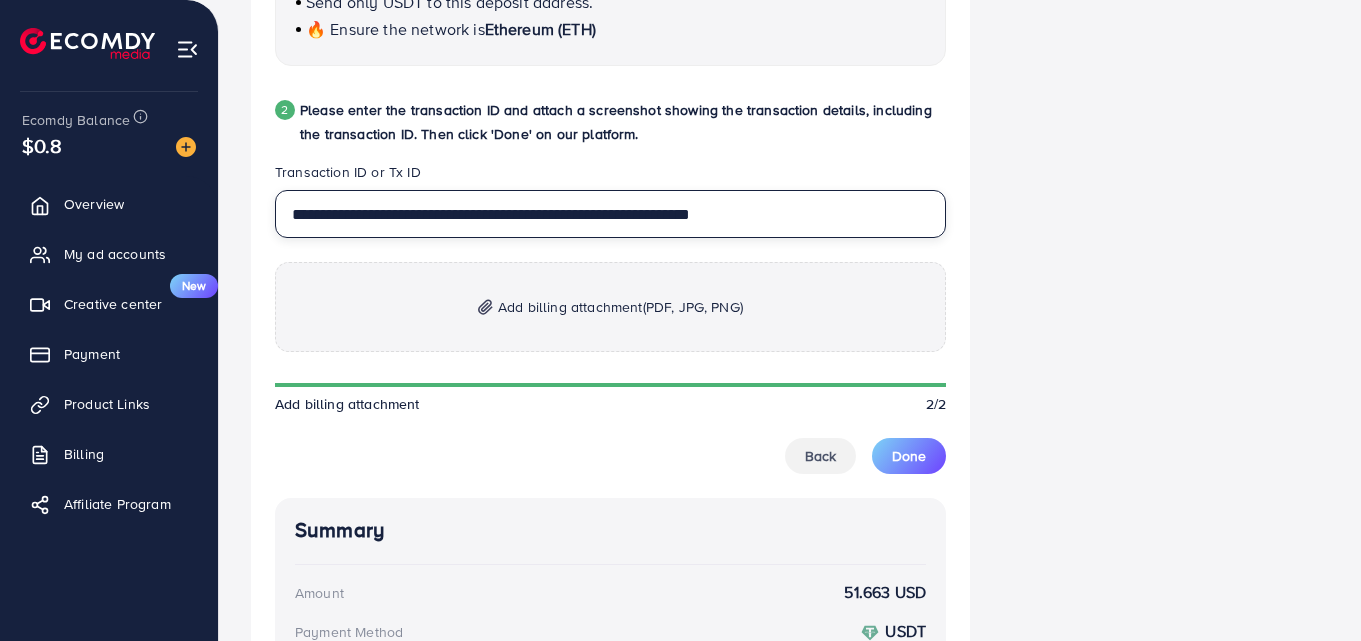 scroll, scrollTop: 1010, scrollLeft: 0, axis: vertical 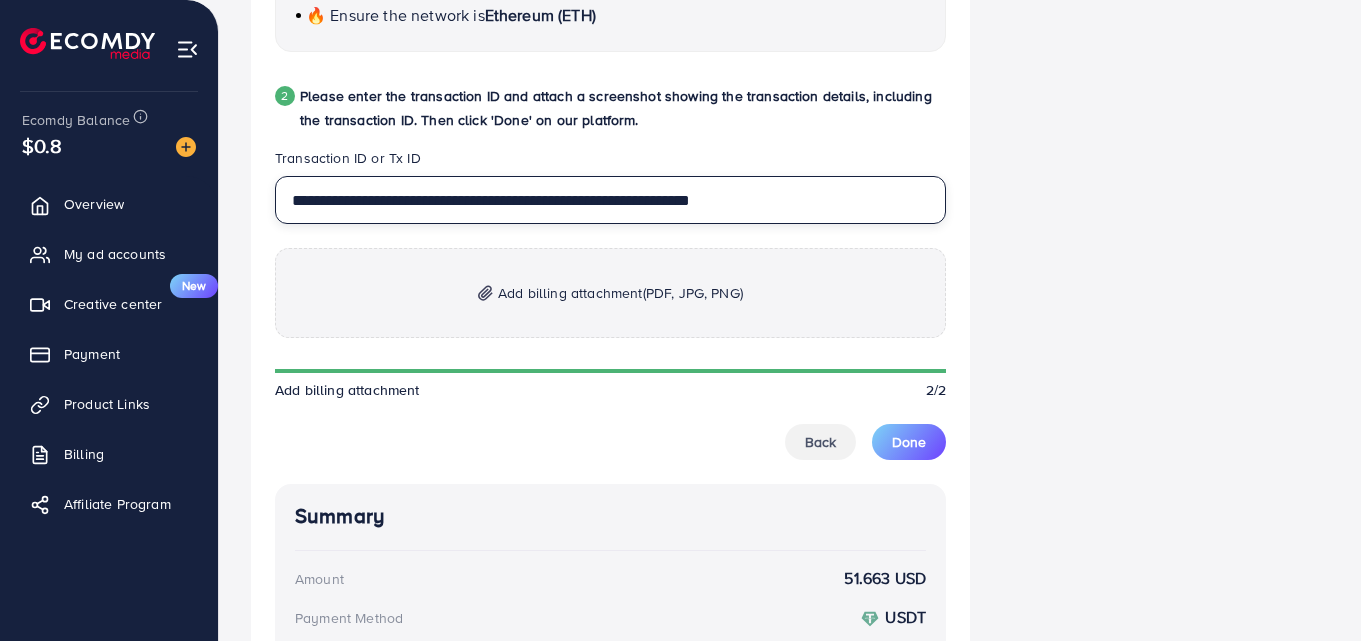 type on "**********" 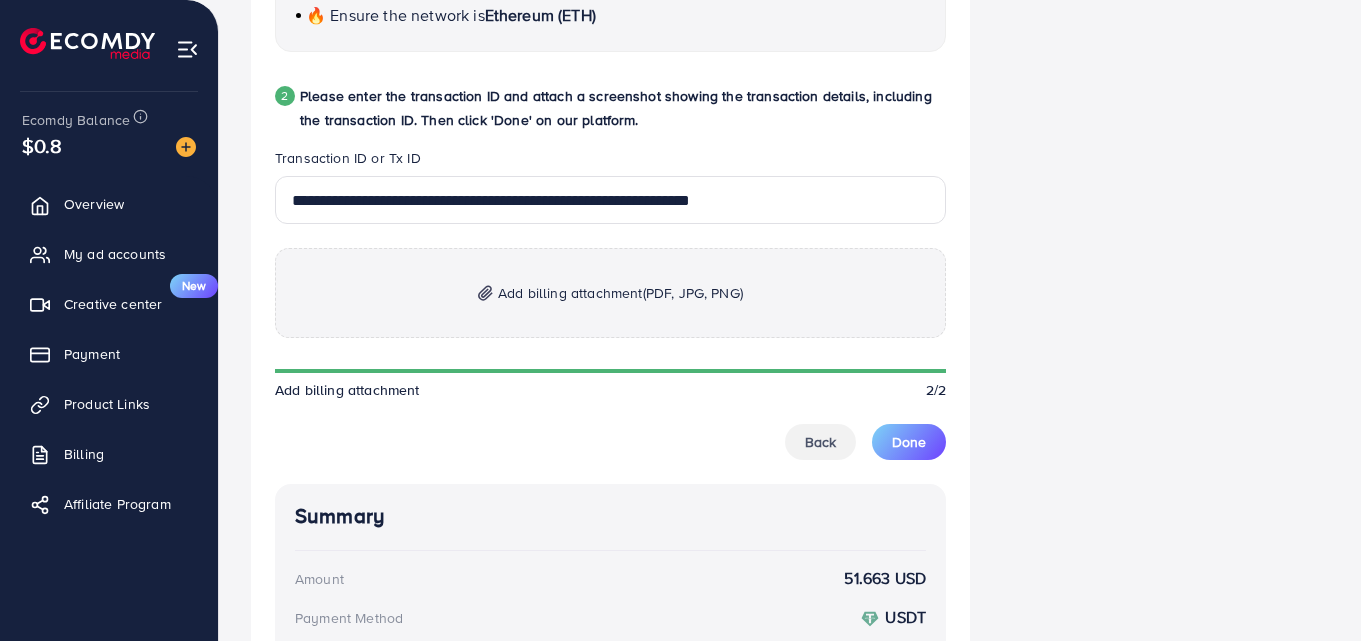 click on "(PDF, JPG, PNG)" at bounding box center (693, 293) 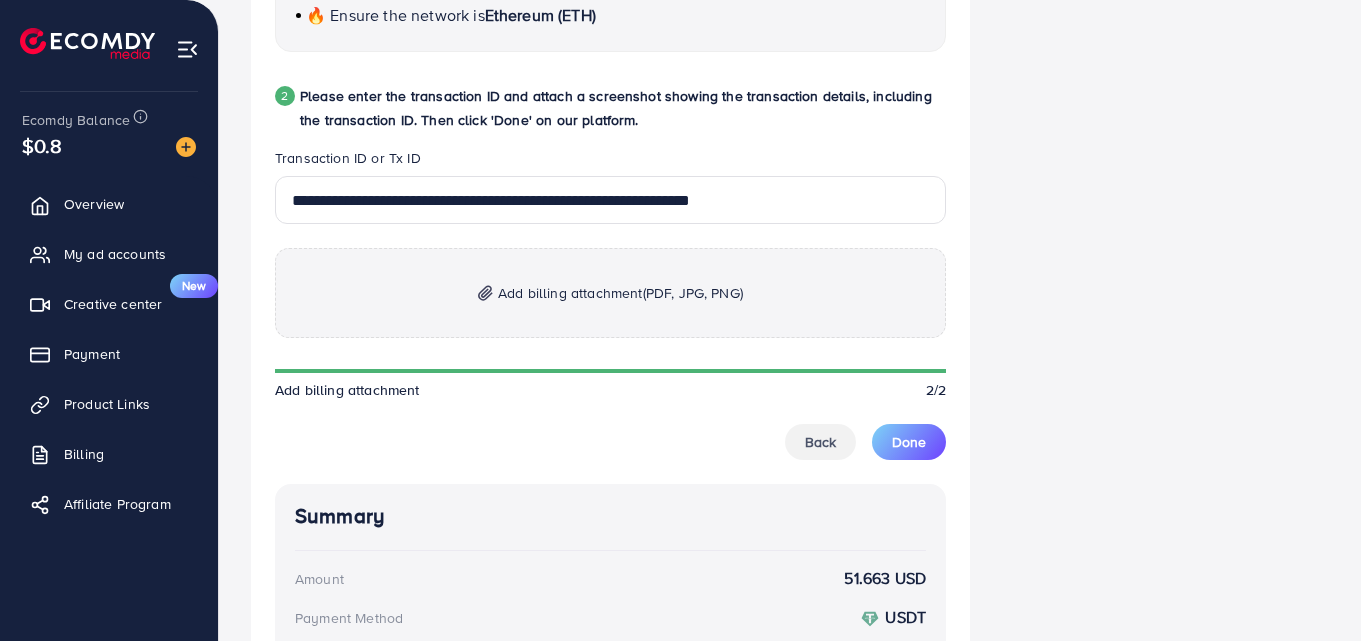 click at bounding box center (485, 293) 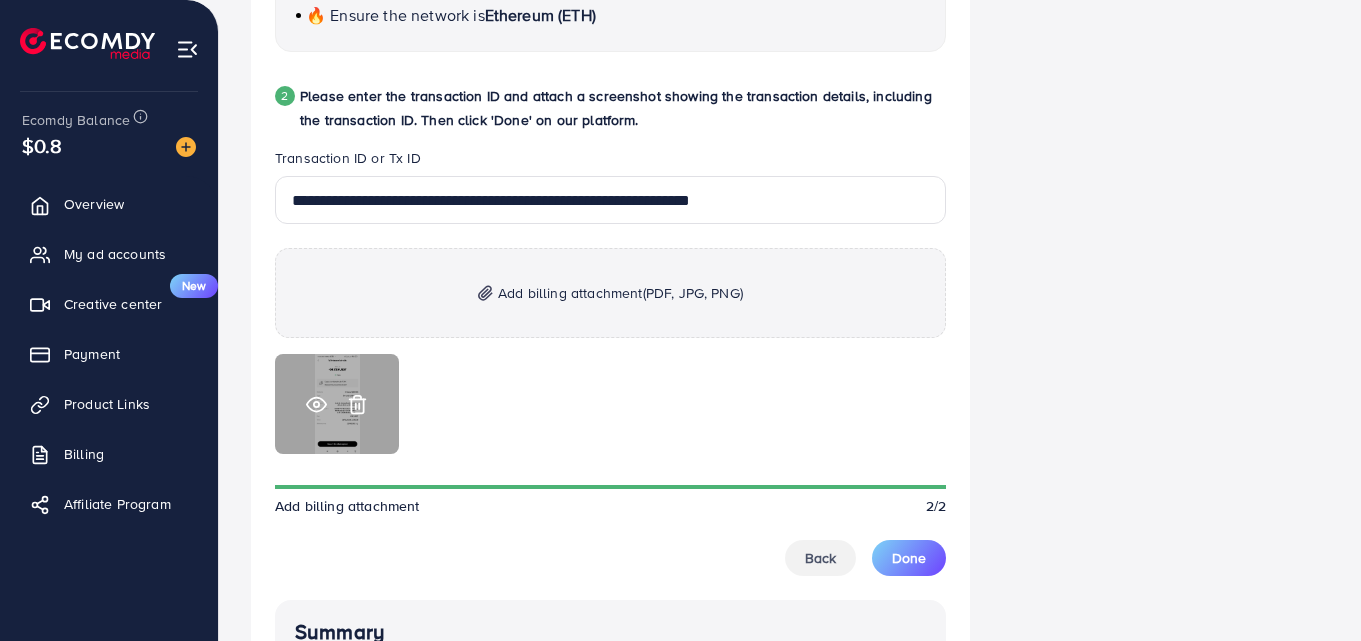 click at bounding box center [337, 404] 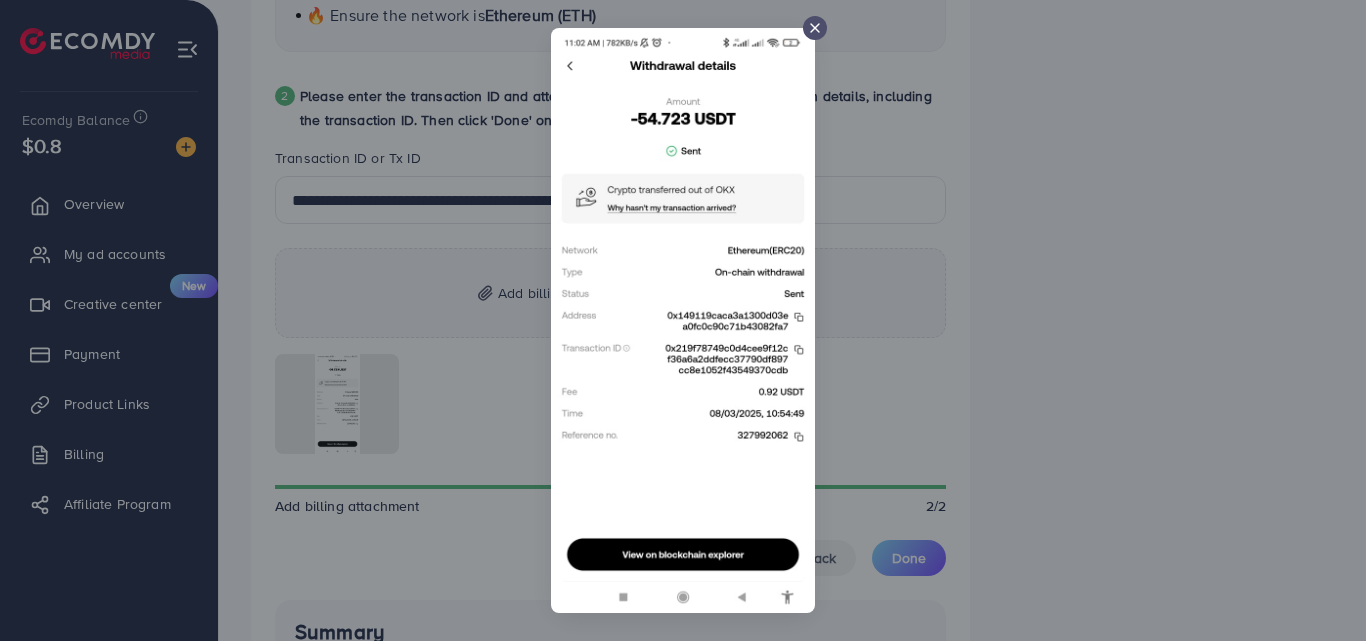 click 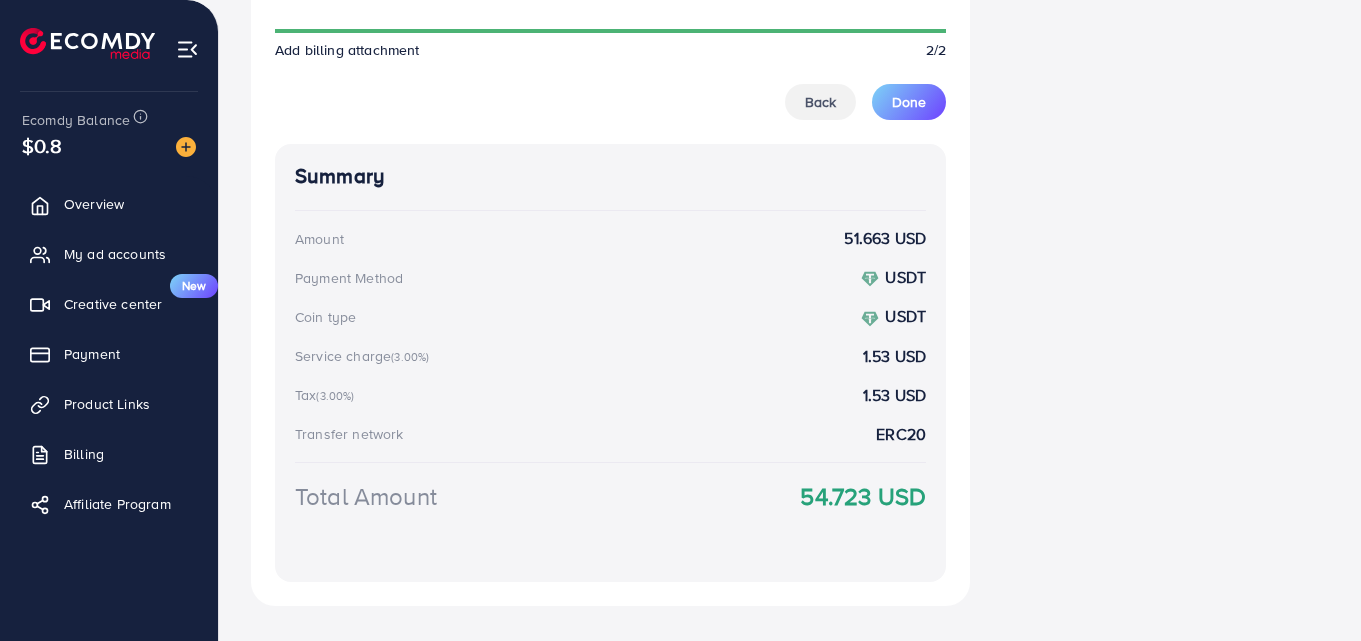 scroll, scrollTop: 1503, scrollLeft: 0, axis: vertical 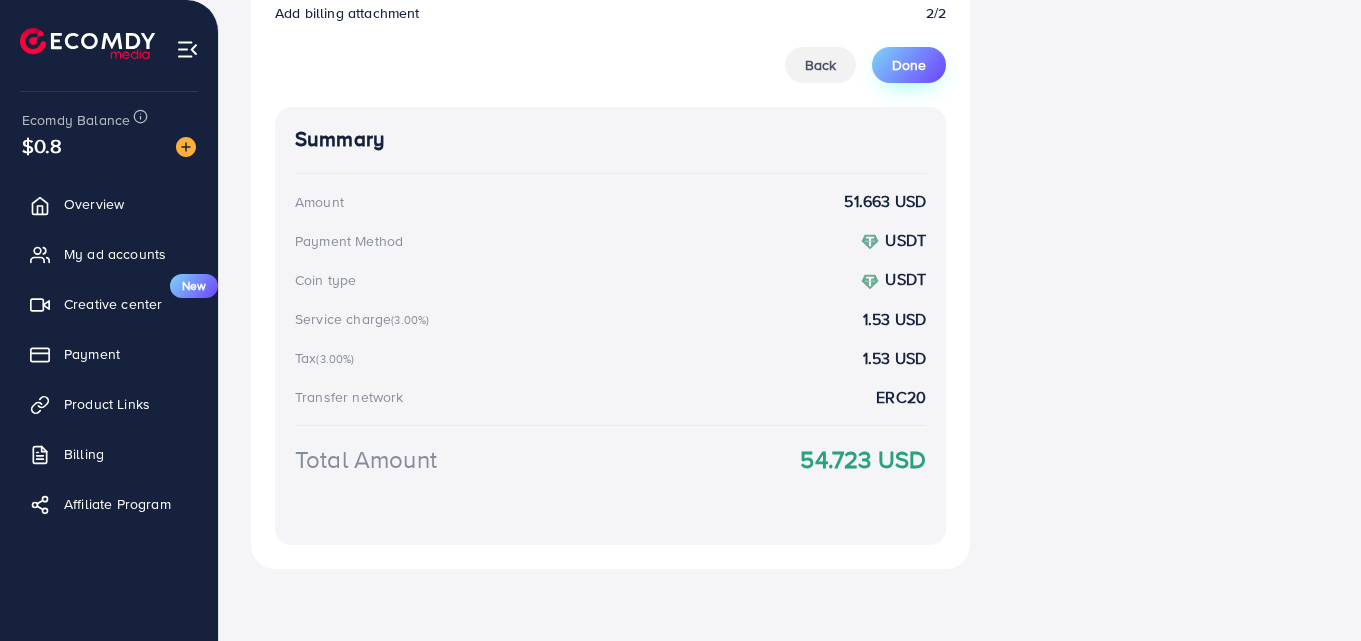 click on "Done" at bounding box center [909, 65] 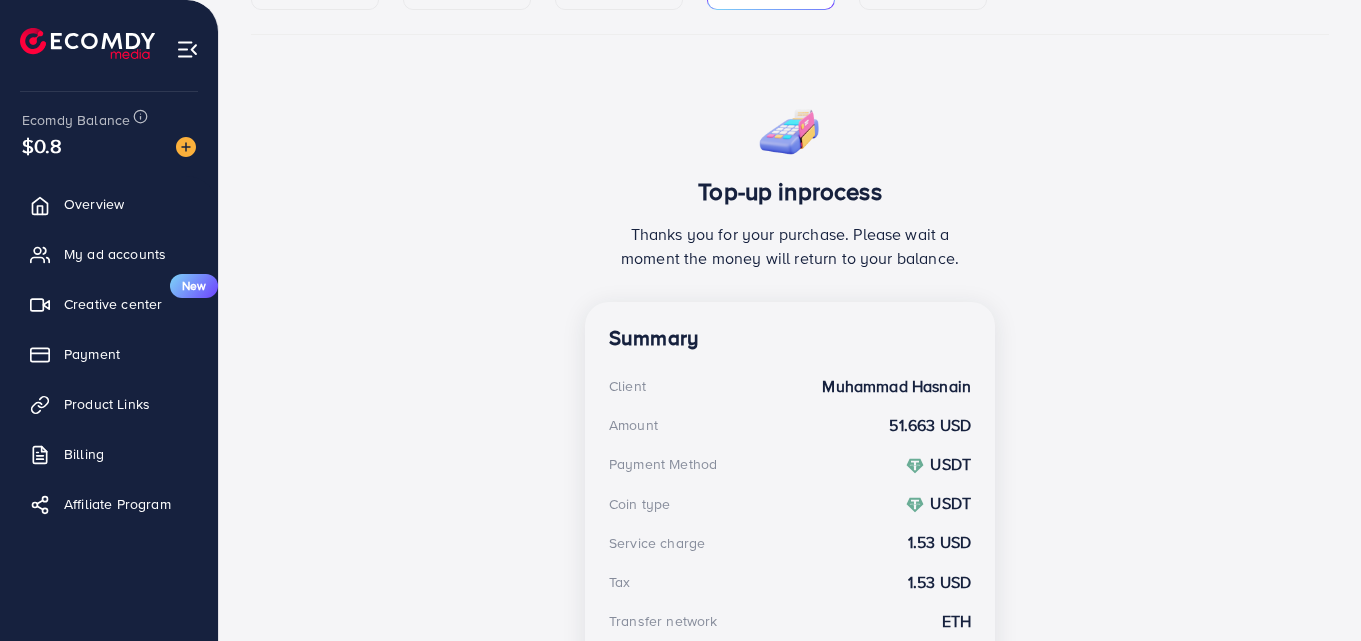 scroll, scrollTop: 487, scrollLeft: 0, axis: vertical 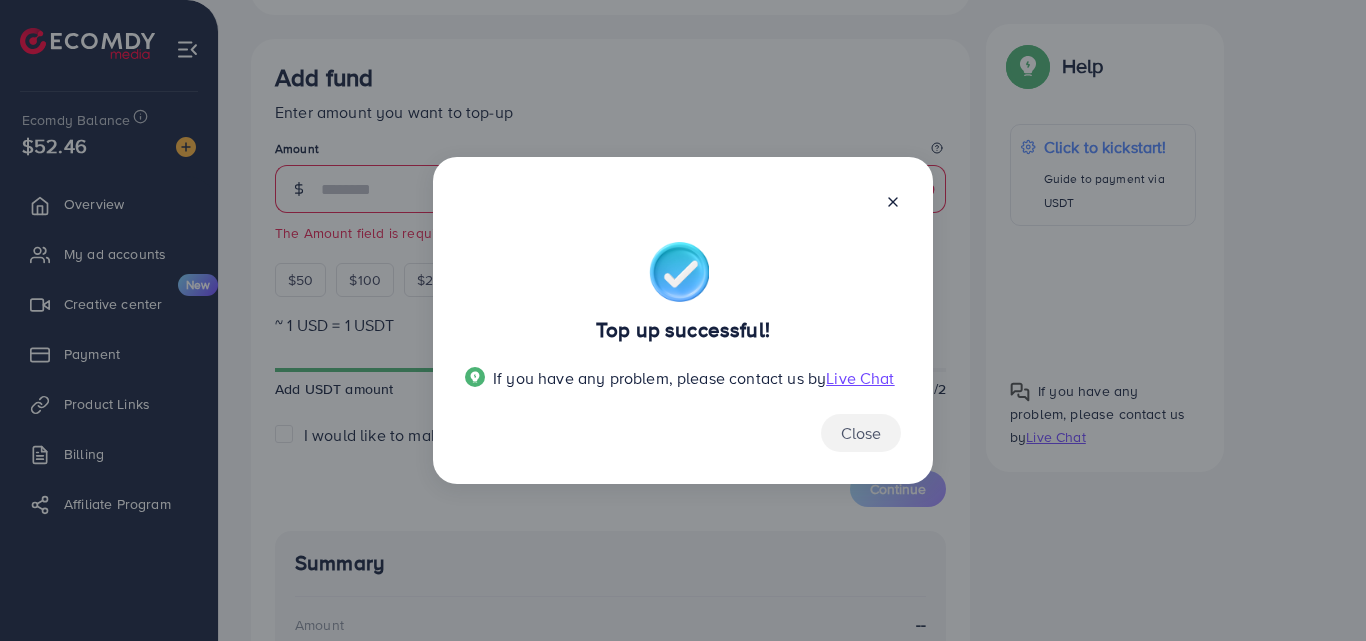 click 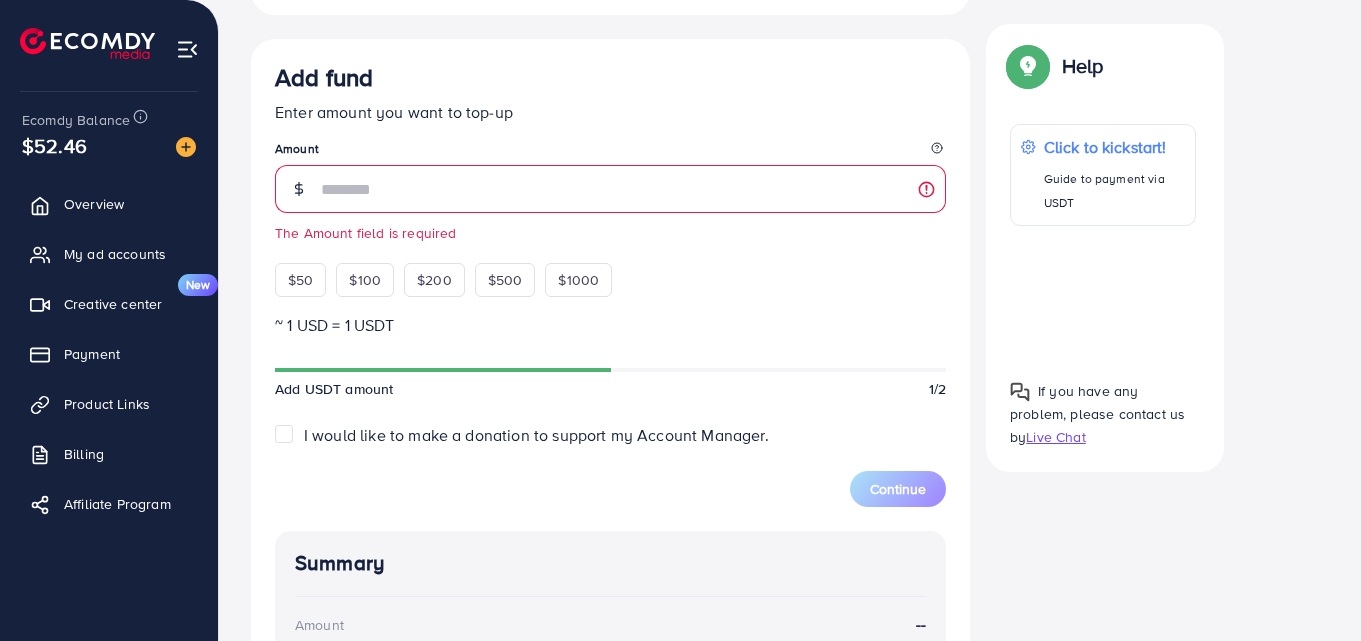 click on "$52.46" at bounding box center (109, 145) 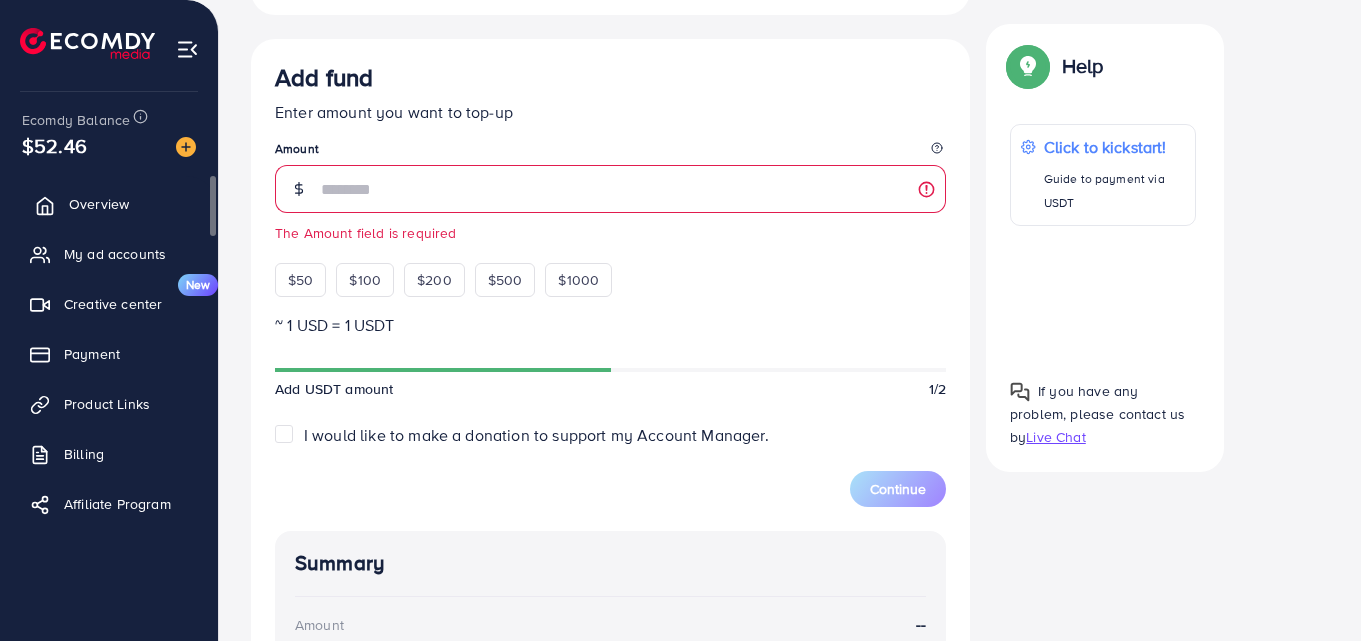 click on "Overview" at bounding box center (99, 204) 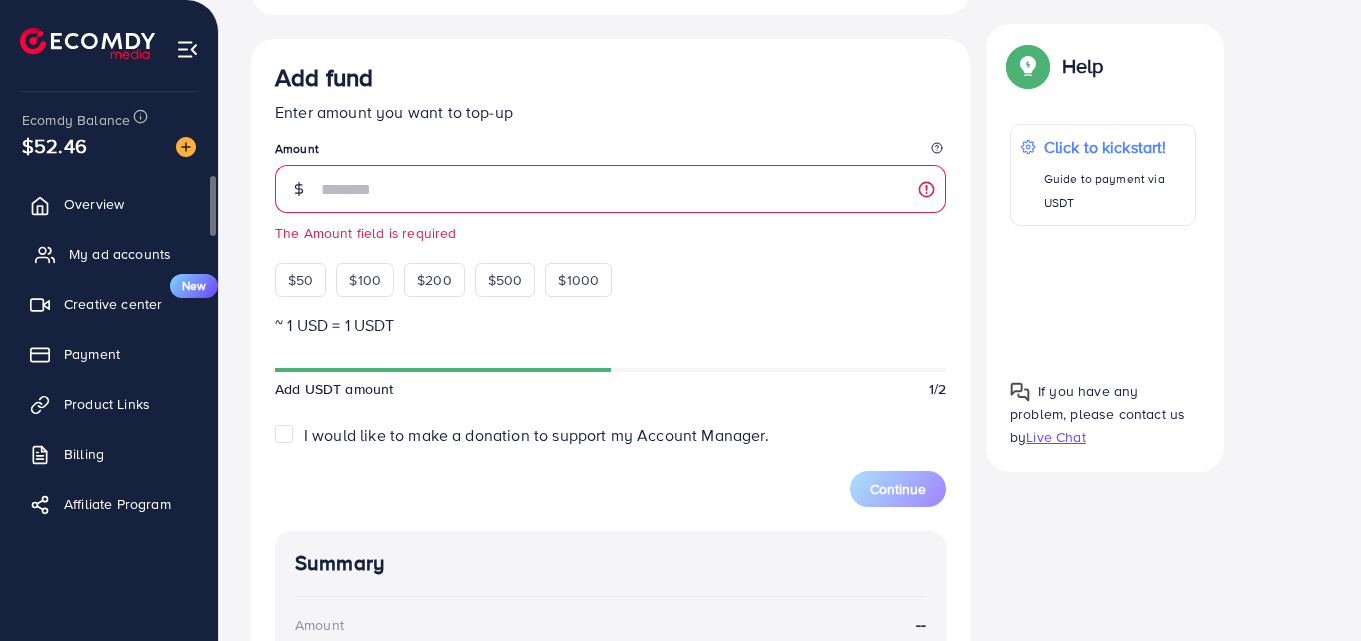 click on "My ad accounts" at bounding box center (120, 254) 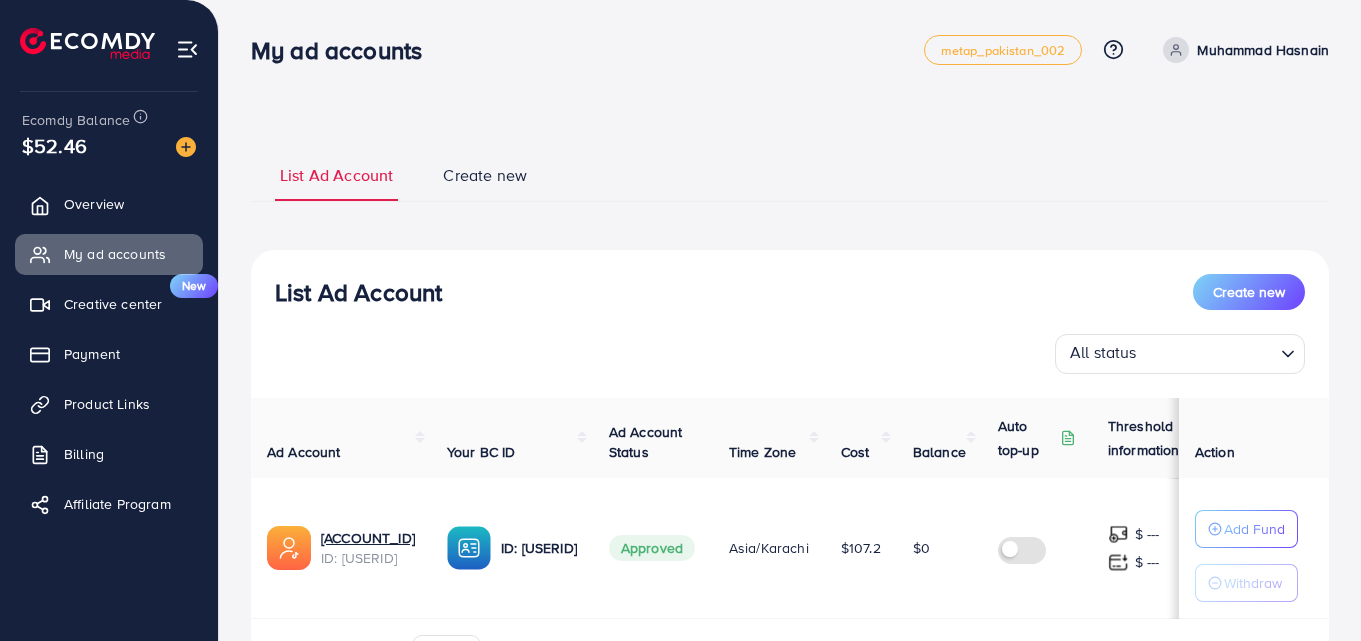 scroll, scrollTop: 127, scrollLeft: 0, axis: vertical 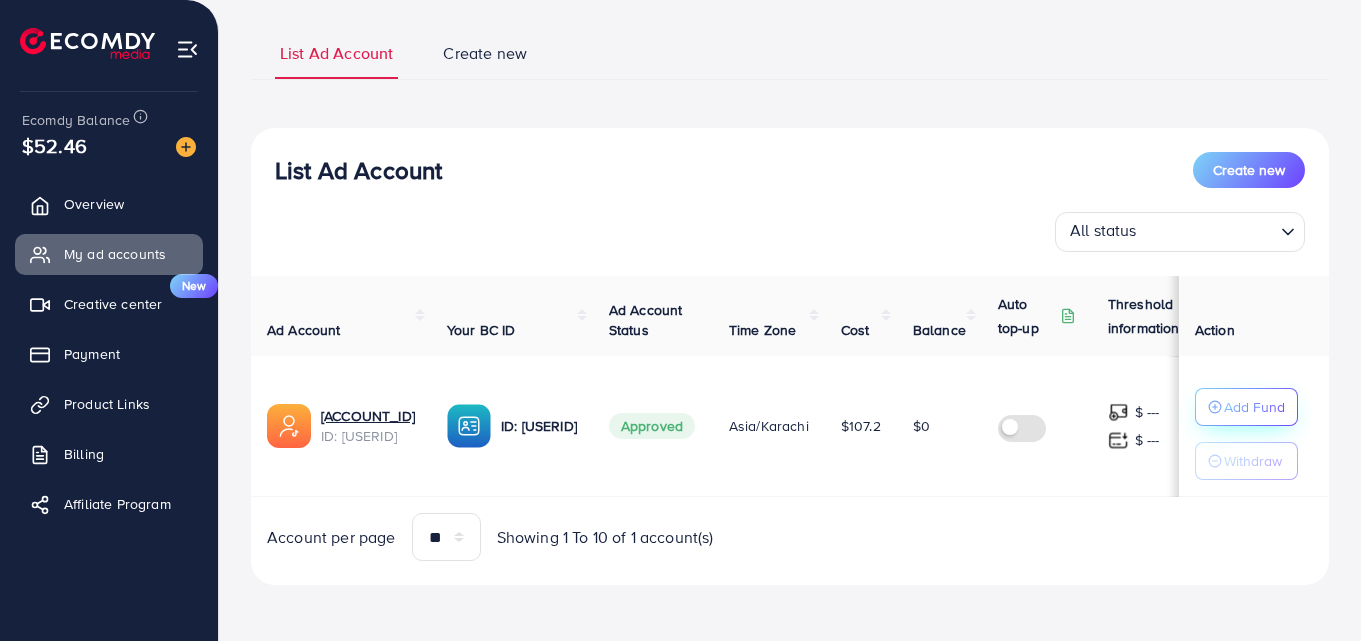 click 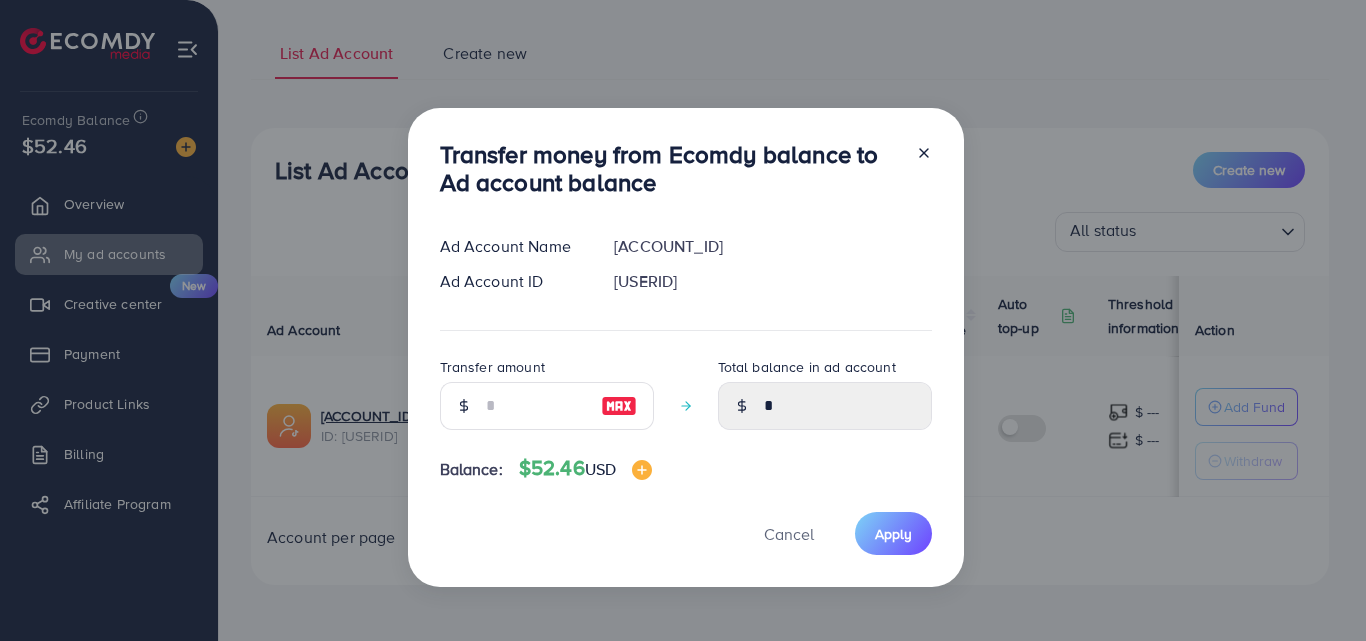 click at bounding box center (619, 406) 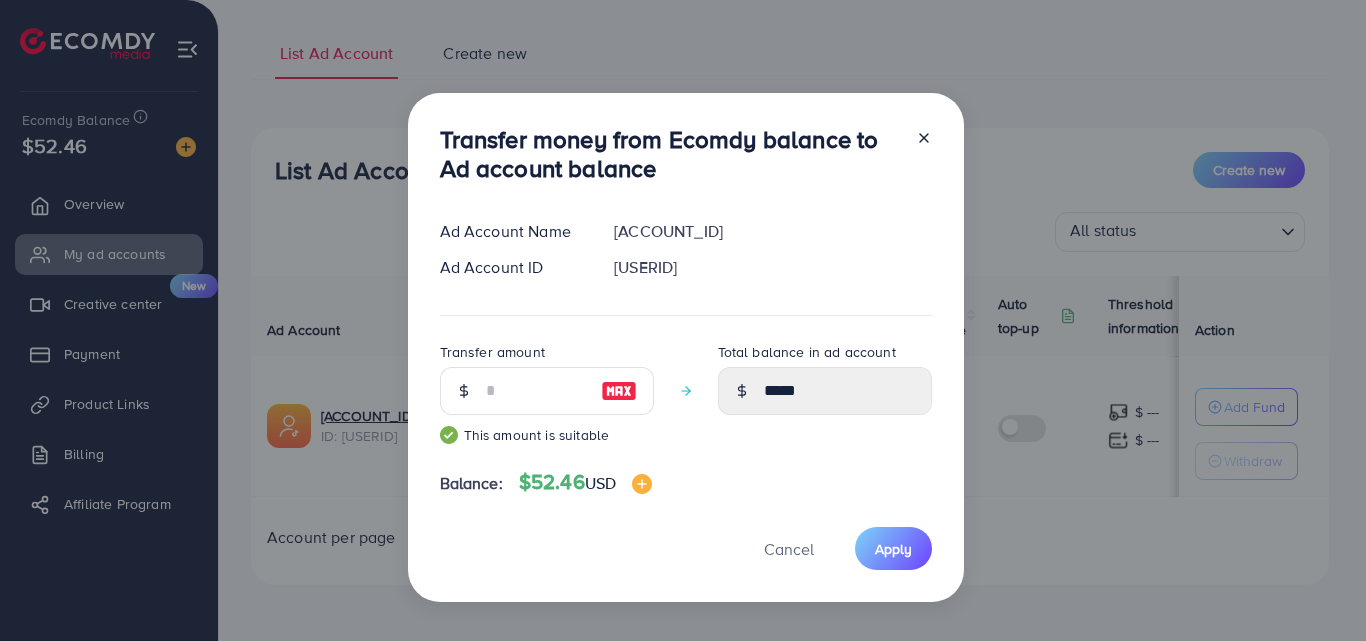 click at bounding box center (619, 391) 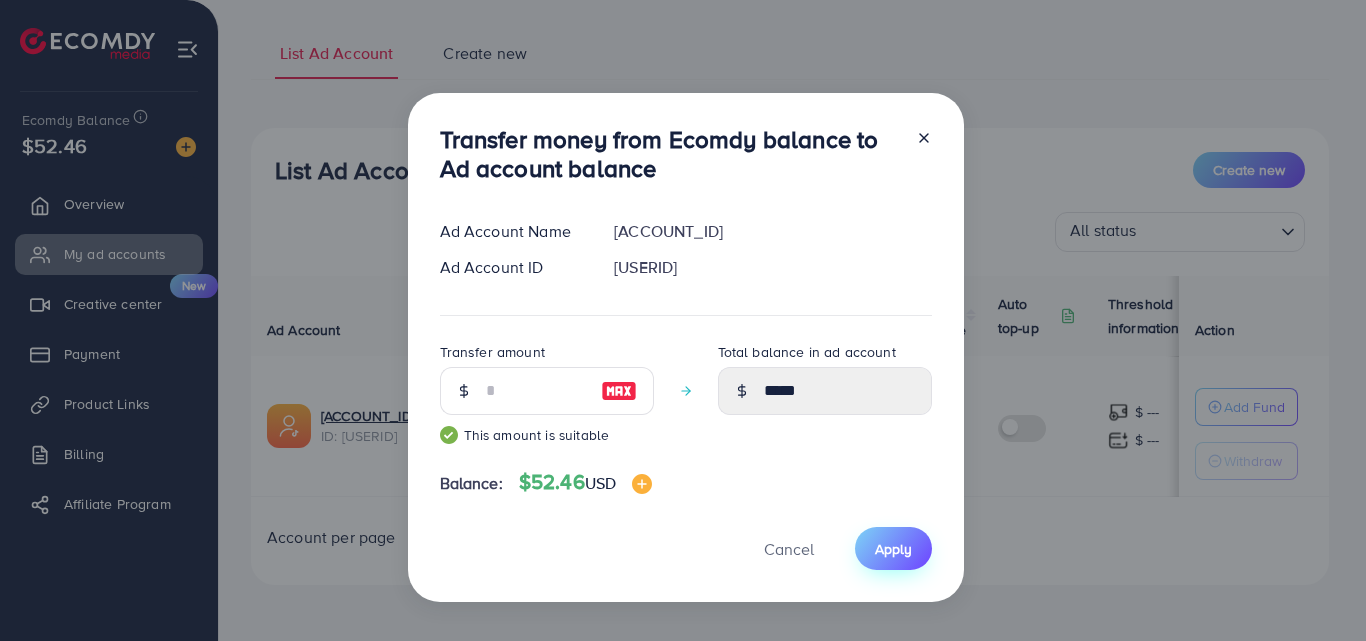 click on "Apply" at bounding box center [893, 549] 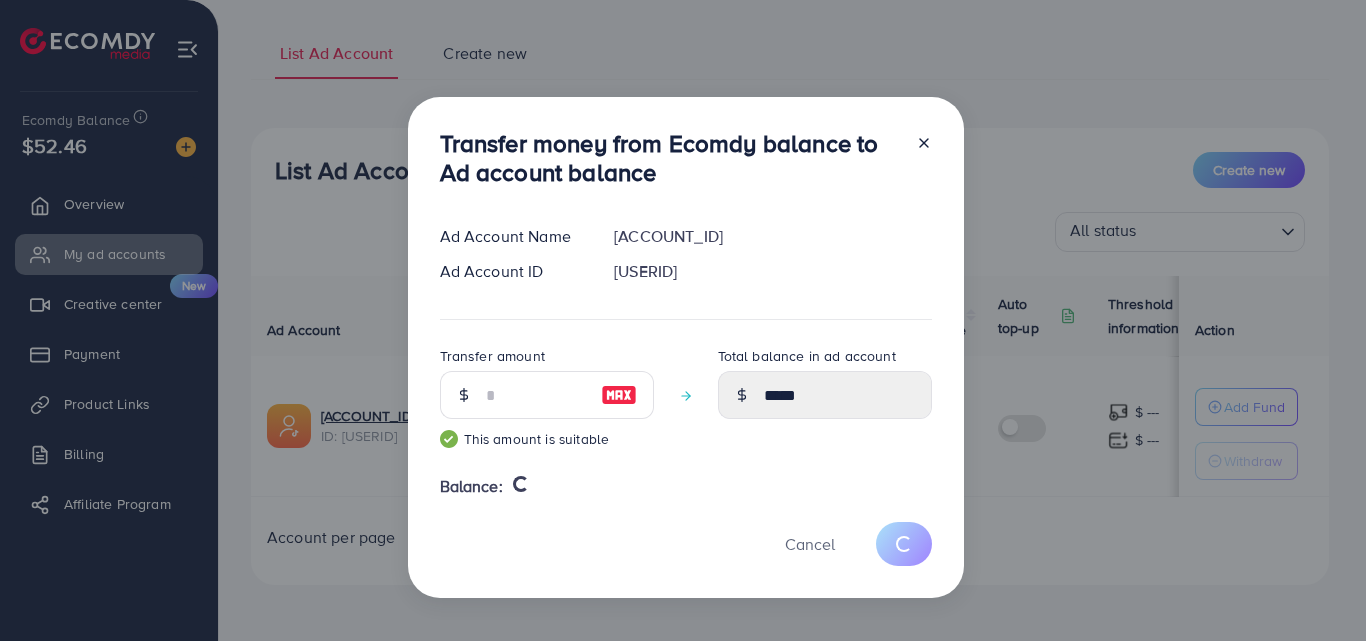 type 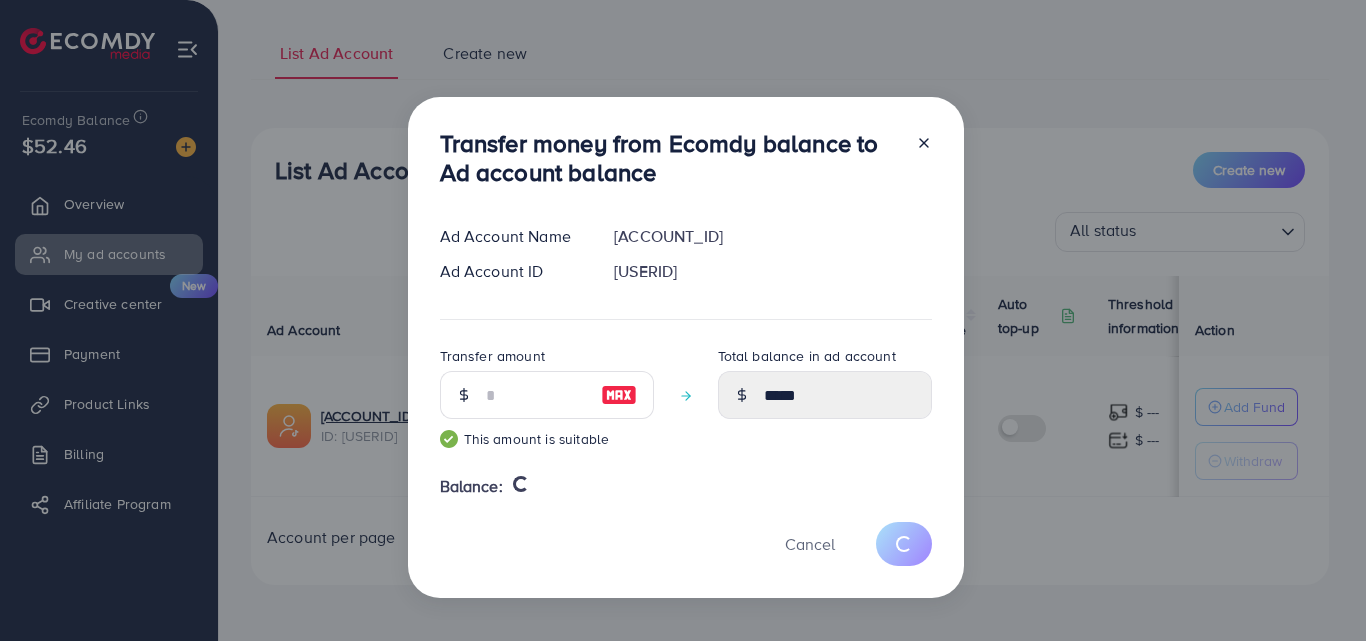 type on "*" 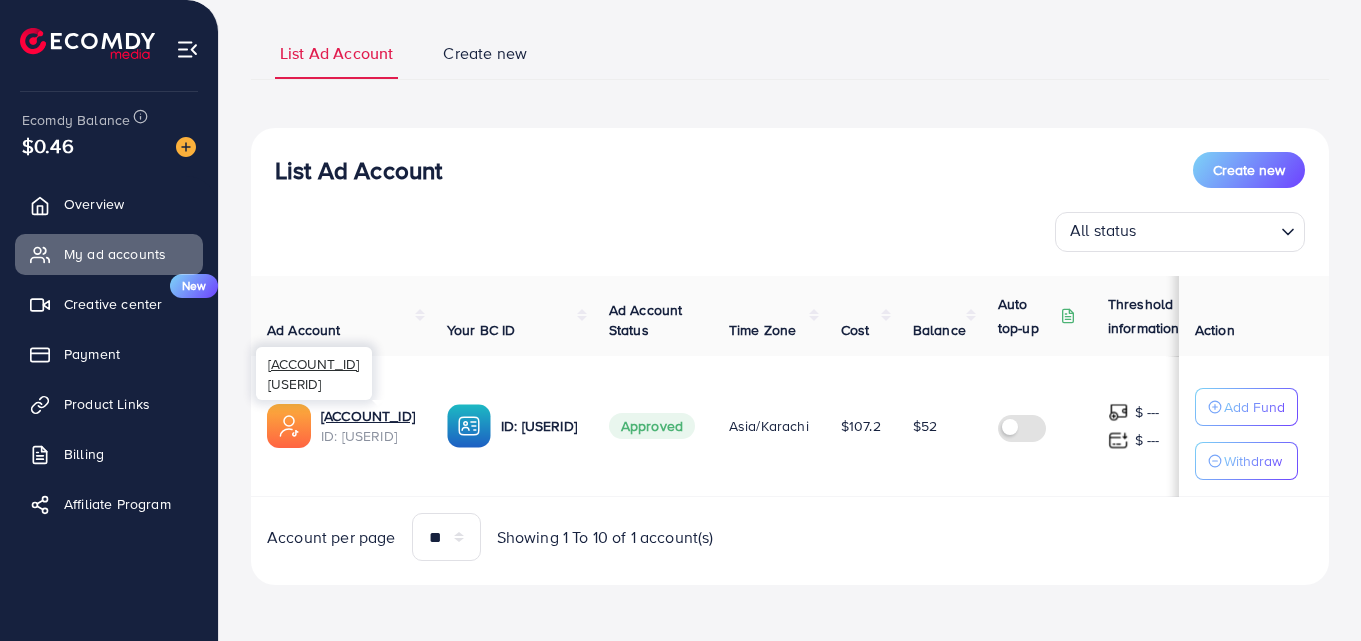 click on "ID: [ID_NUMBER]" at bounding box center (368, 436) 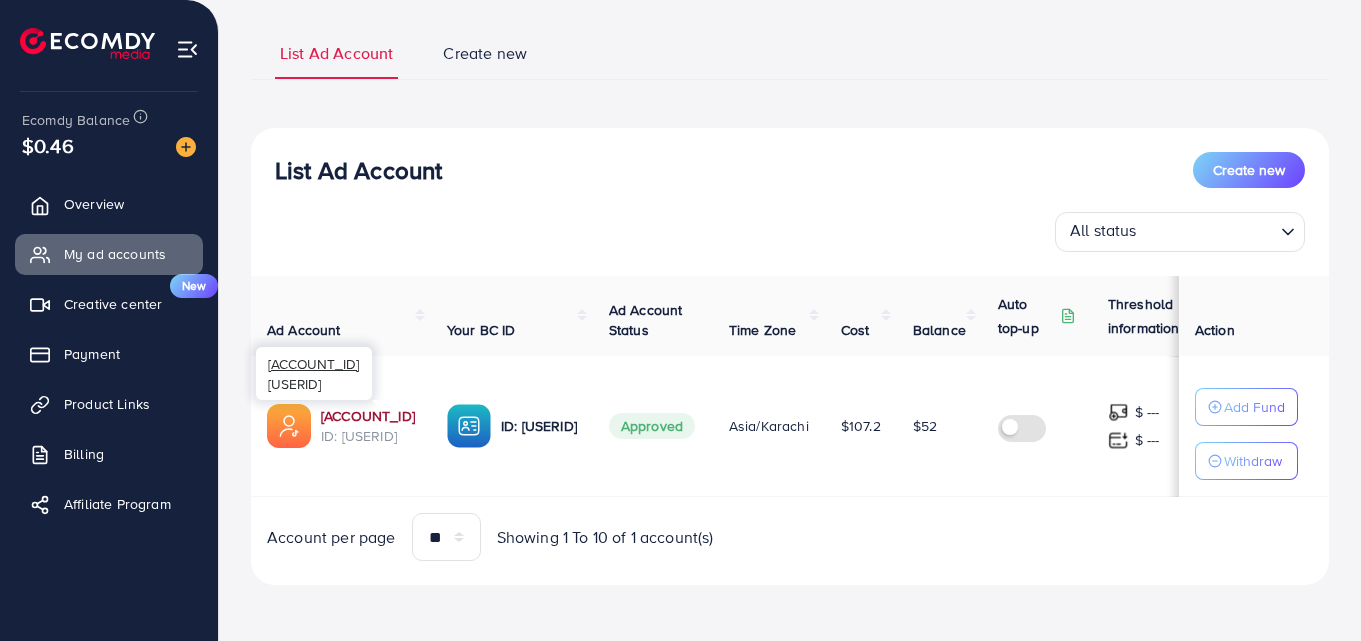 click on "ID: [ID_NUMBER]" at bounding box center [368, 416] 